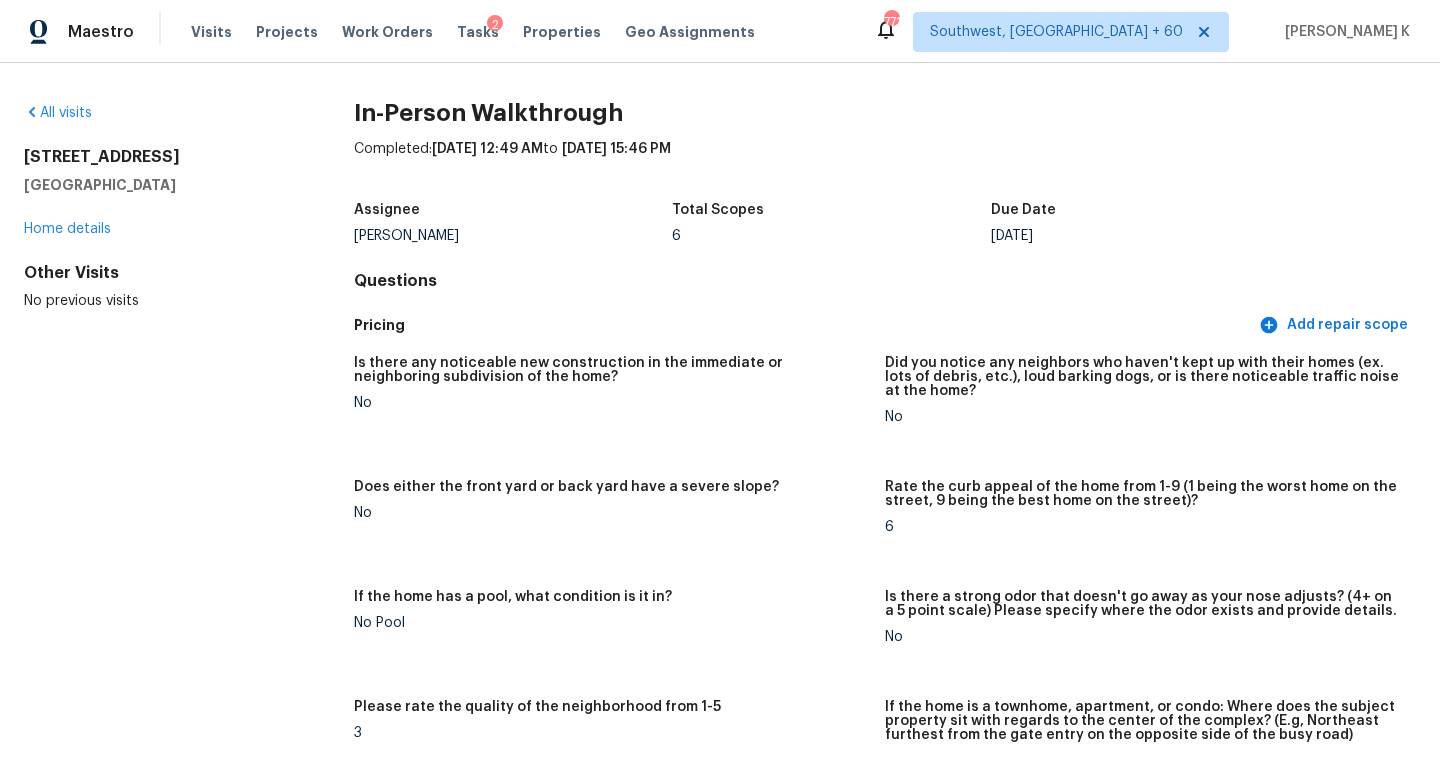 scroll, scrollTop: 0, scrollLeft: 0, axis: both 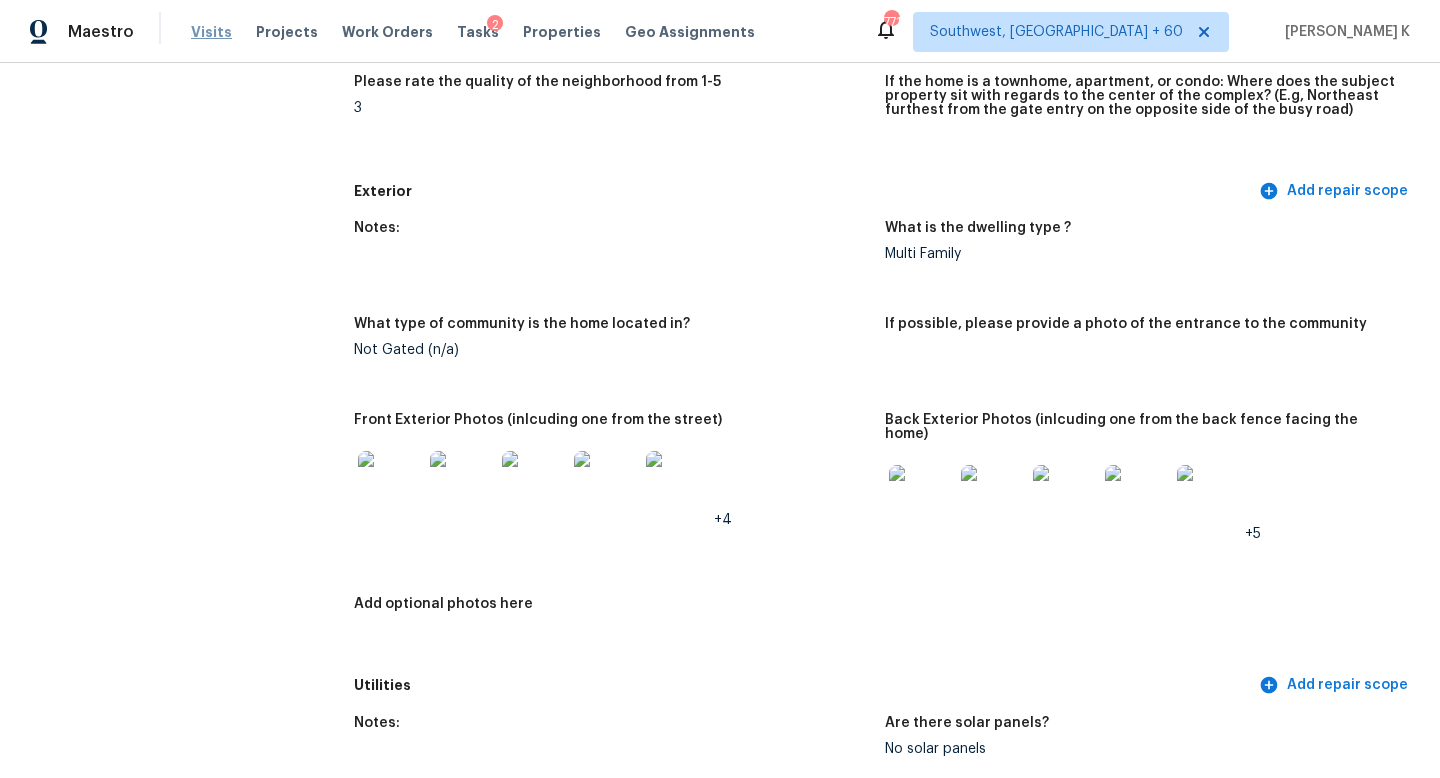 click on "Visits" at bounding box center [211, 32] 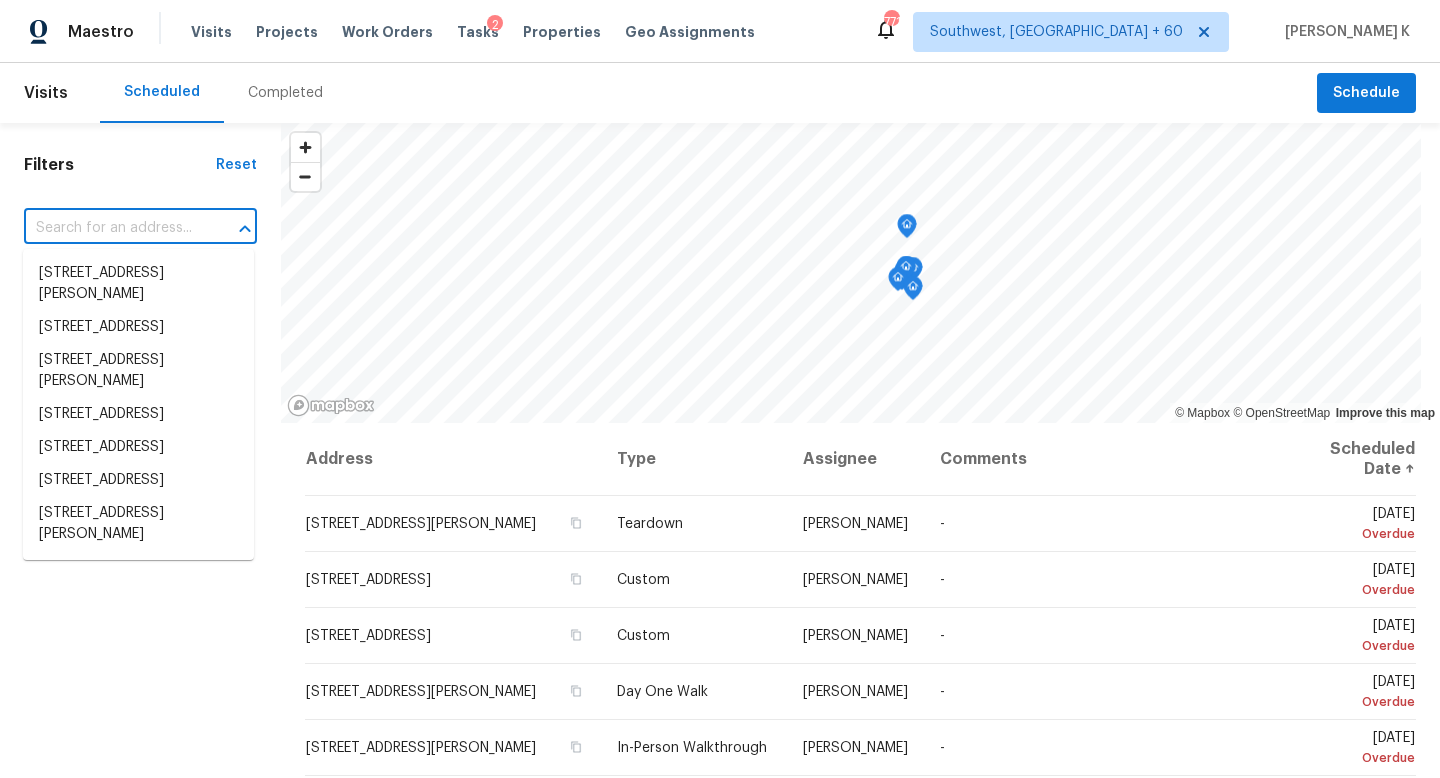click at bounding box center [112, 228] 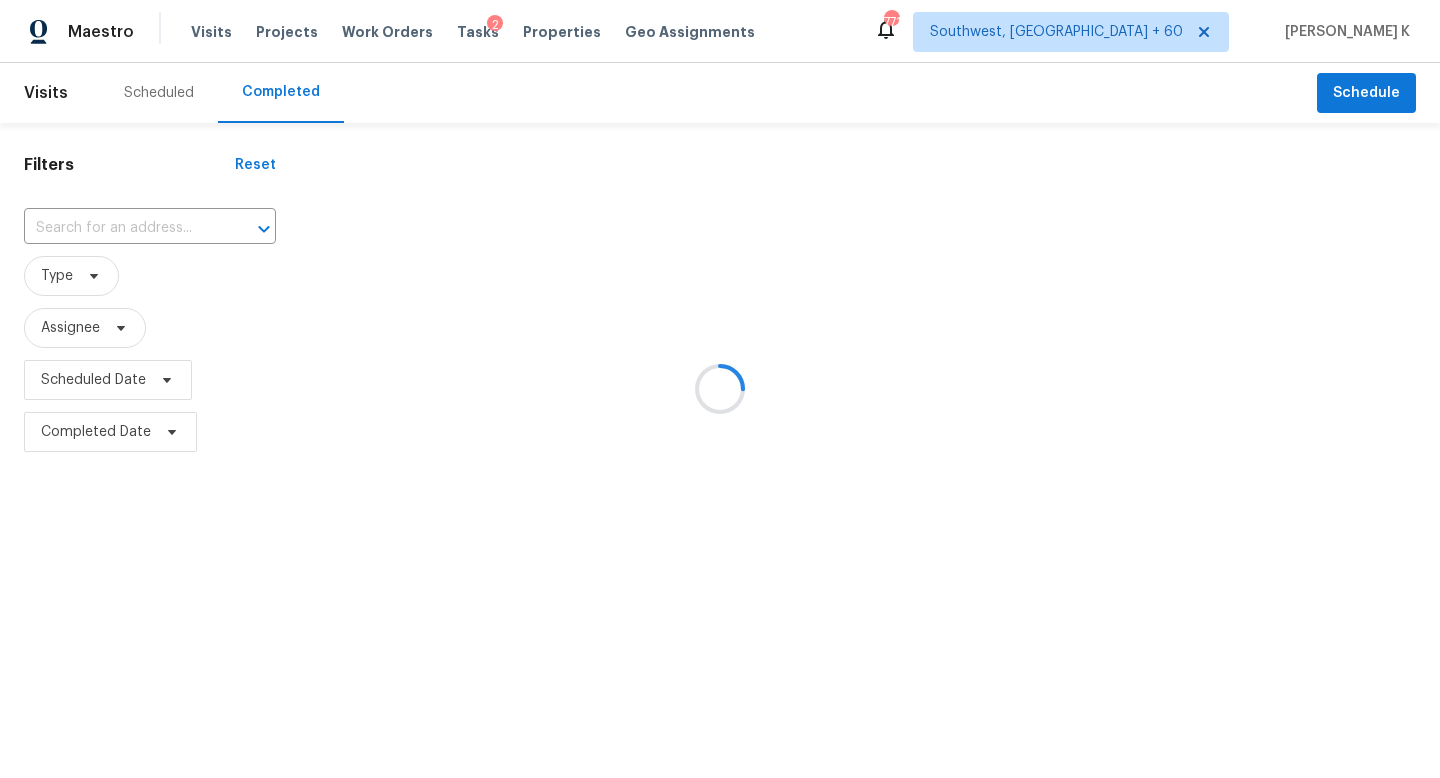 click at bounding box center [720, 389] 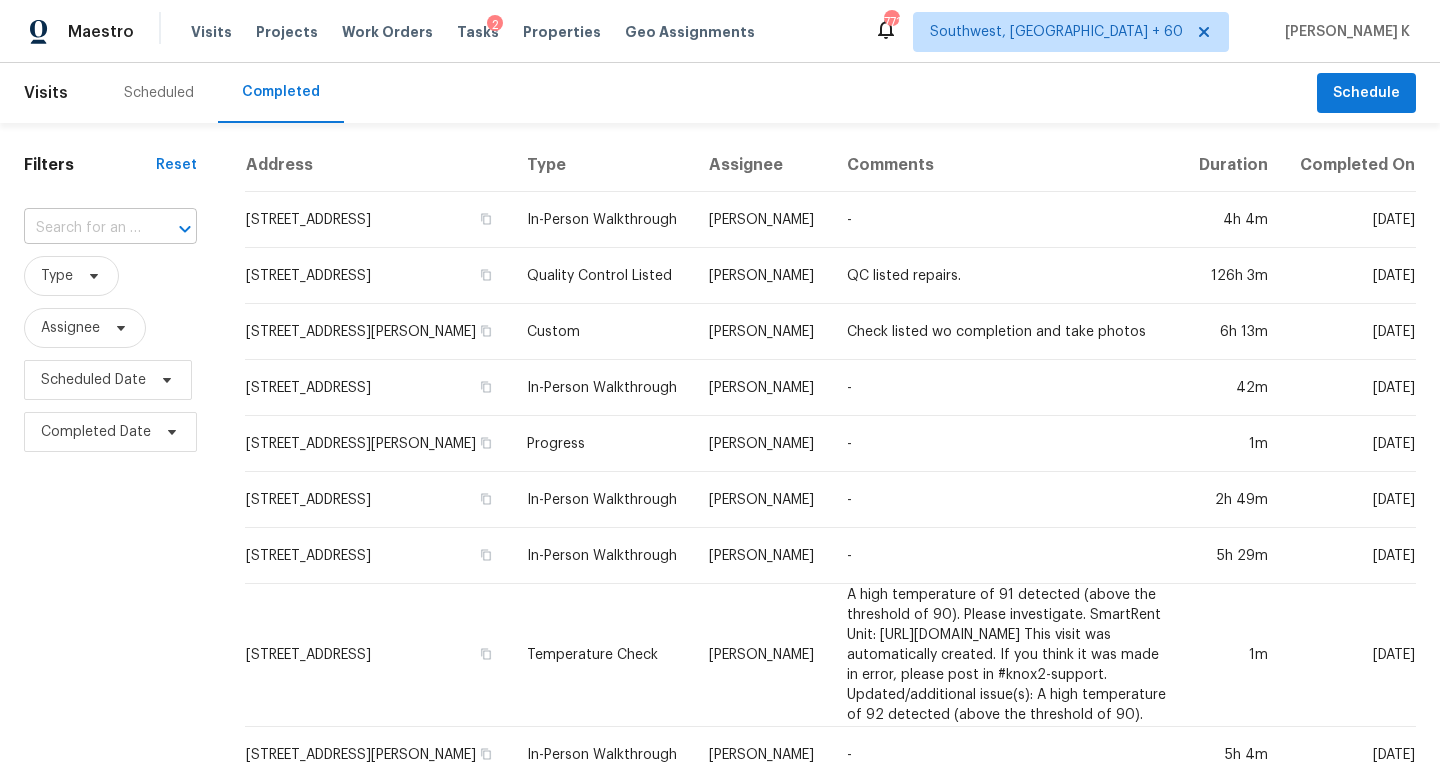 click at bounding box center (82, 228) 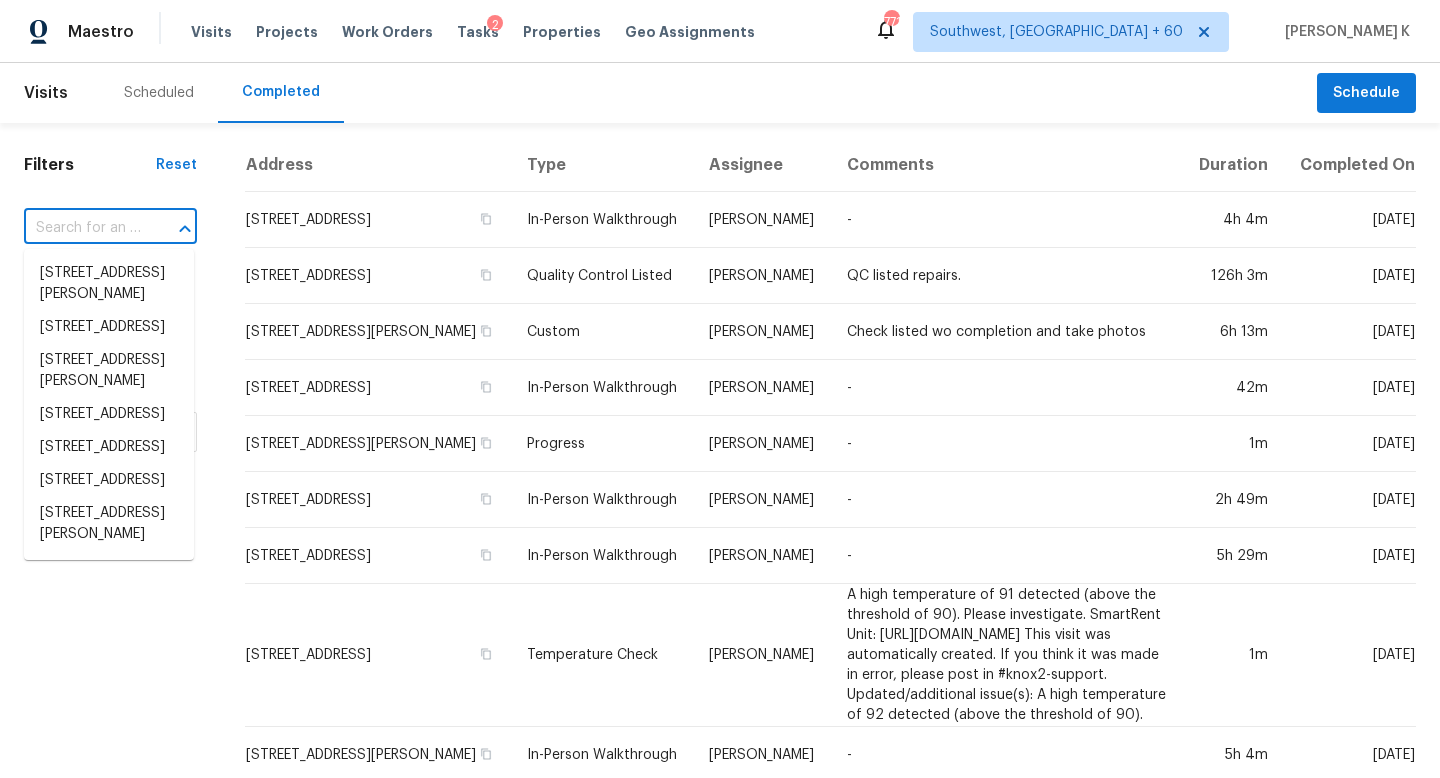 paste on "[STREET_ADDRESS][DEMOGRAPHIC_DATA]" 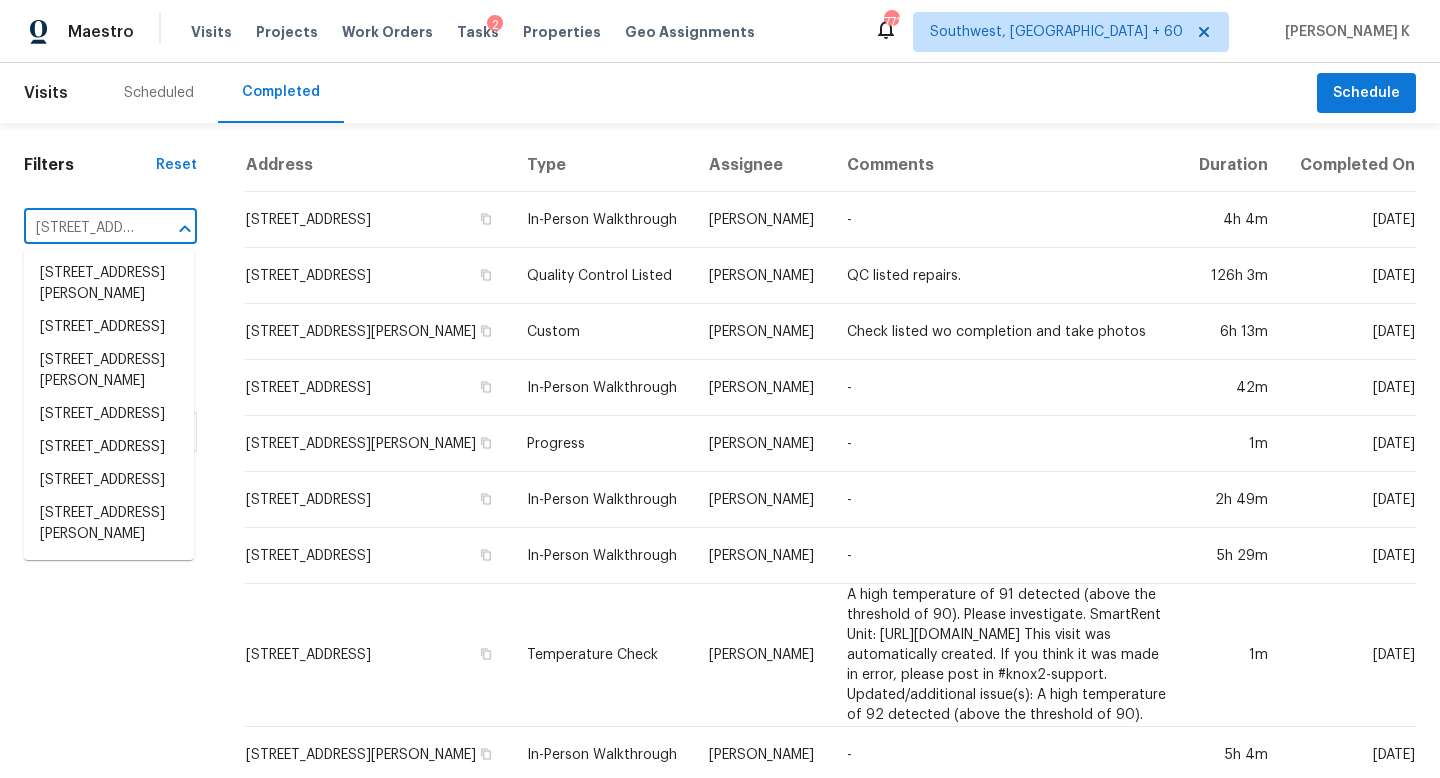 scroll, scrollTop: 0, scrollLeft: 47, axis: horizontal 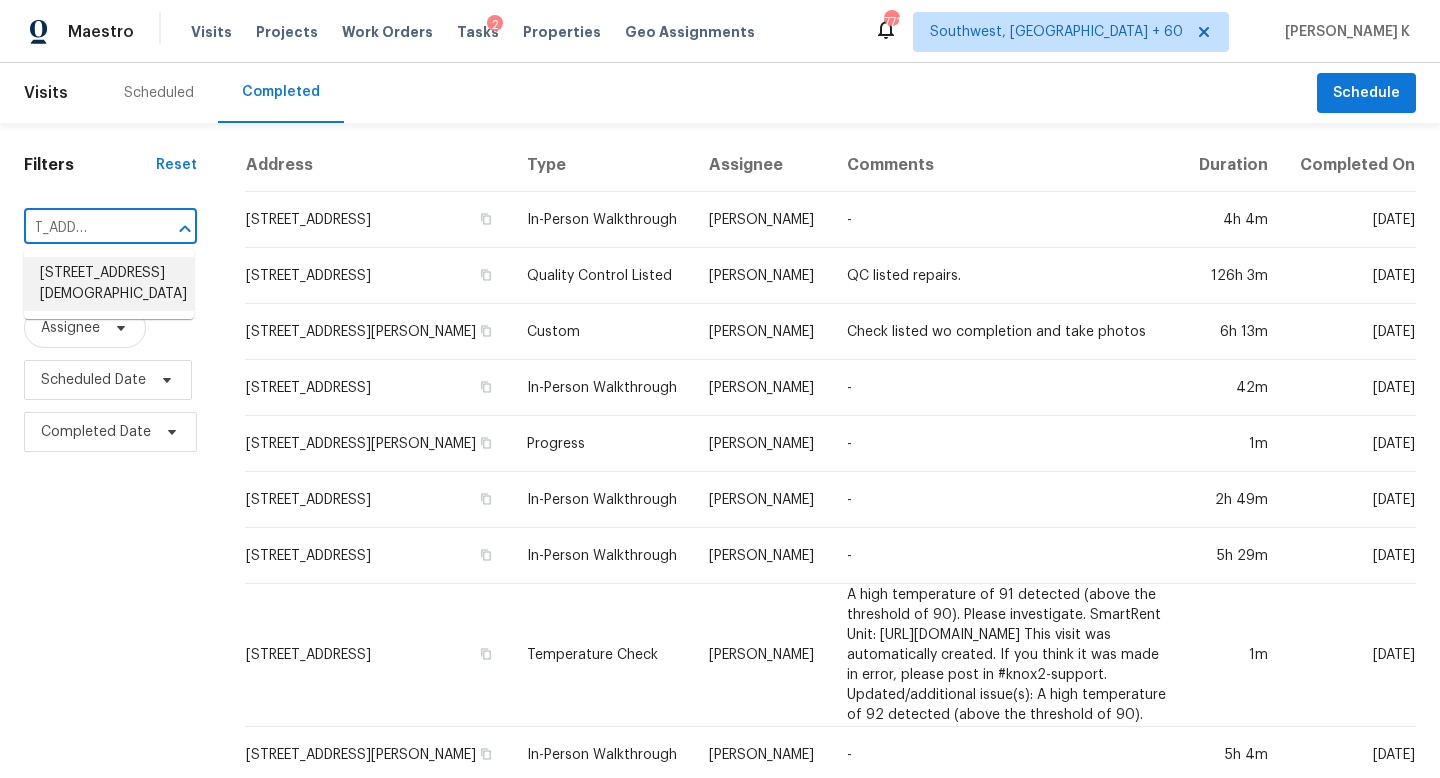 click on "[STREET_ADDRESS][DEMOGRAPHIC_DATA]" at bounding box center [109, 284] 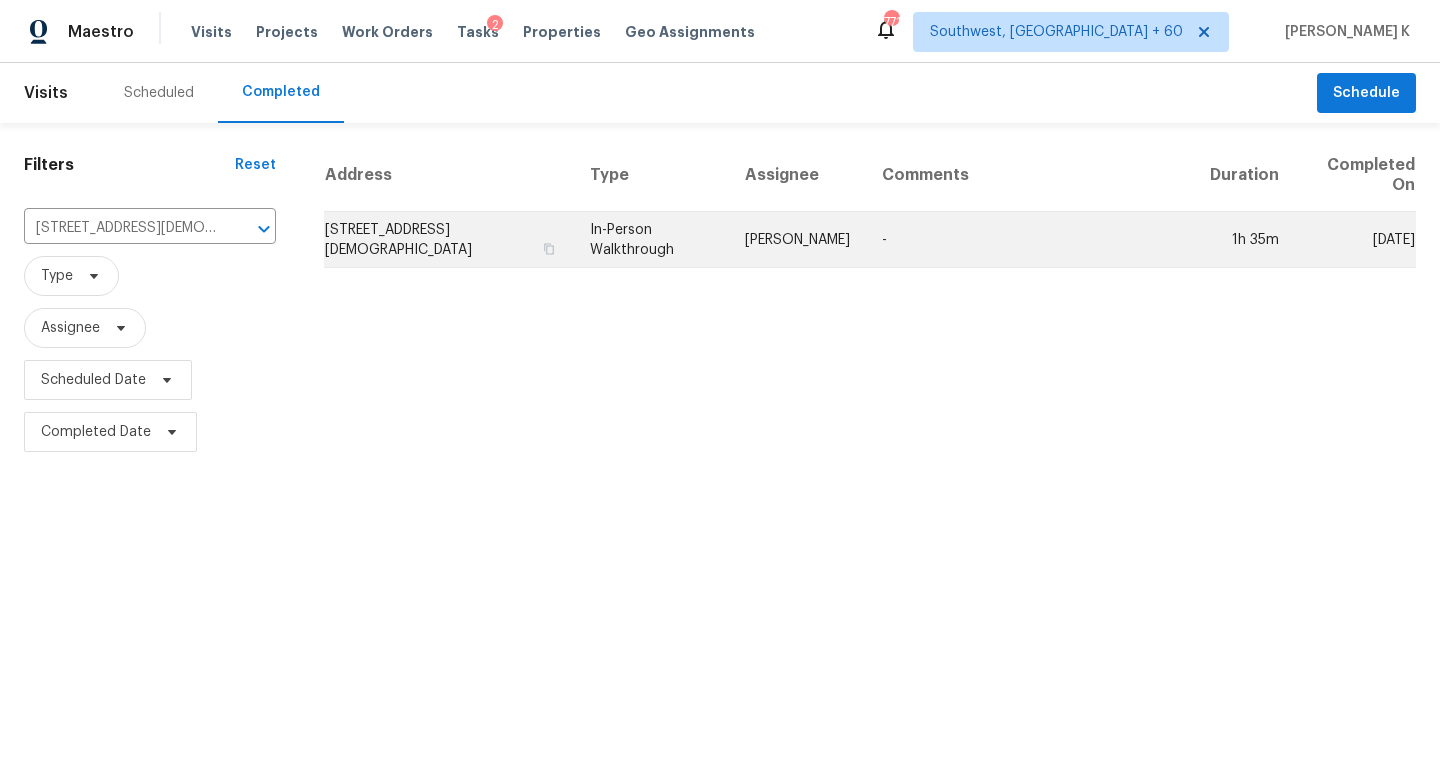 click on "[STREET_ADDRESS][DEMOGRAPHIC_DATA]" at bounding box center [449, 240] 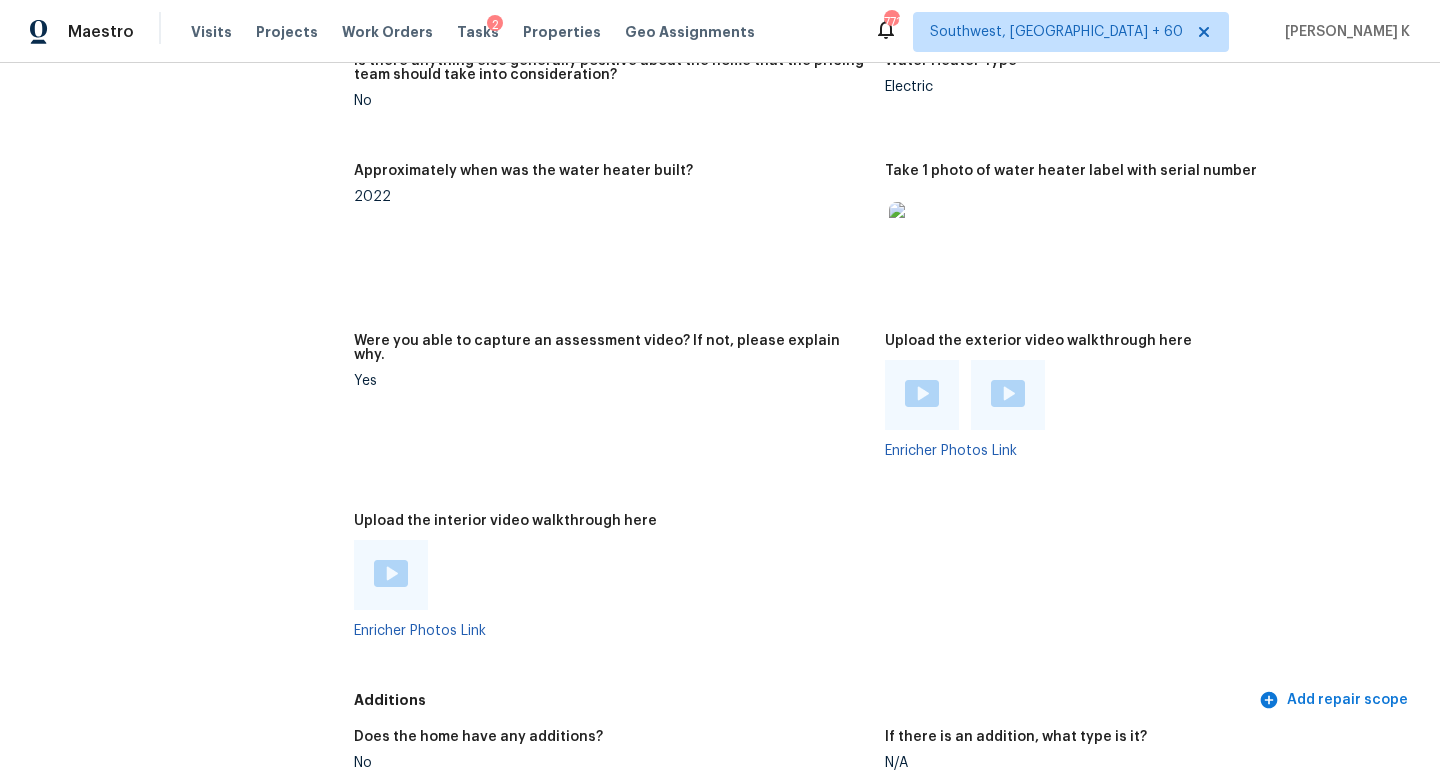 scroll, scrollTop: 3589, scrollLeft: 0, axis: vertical 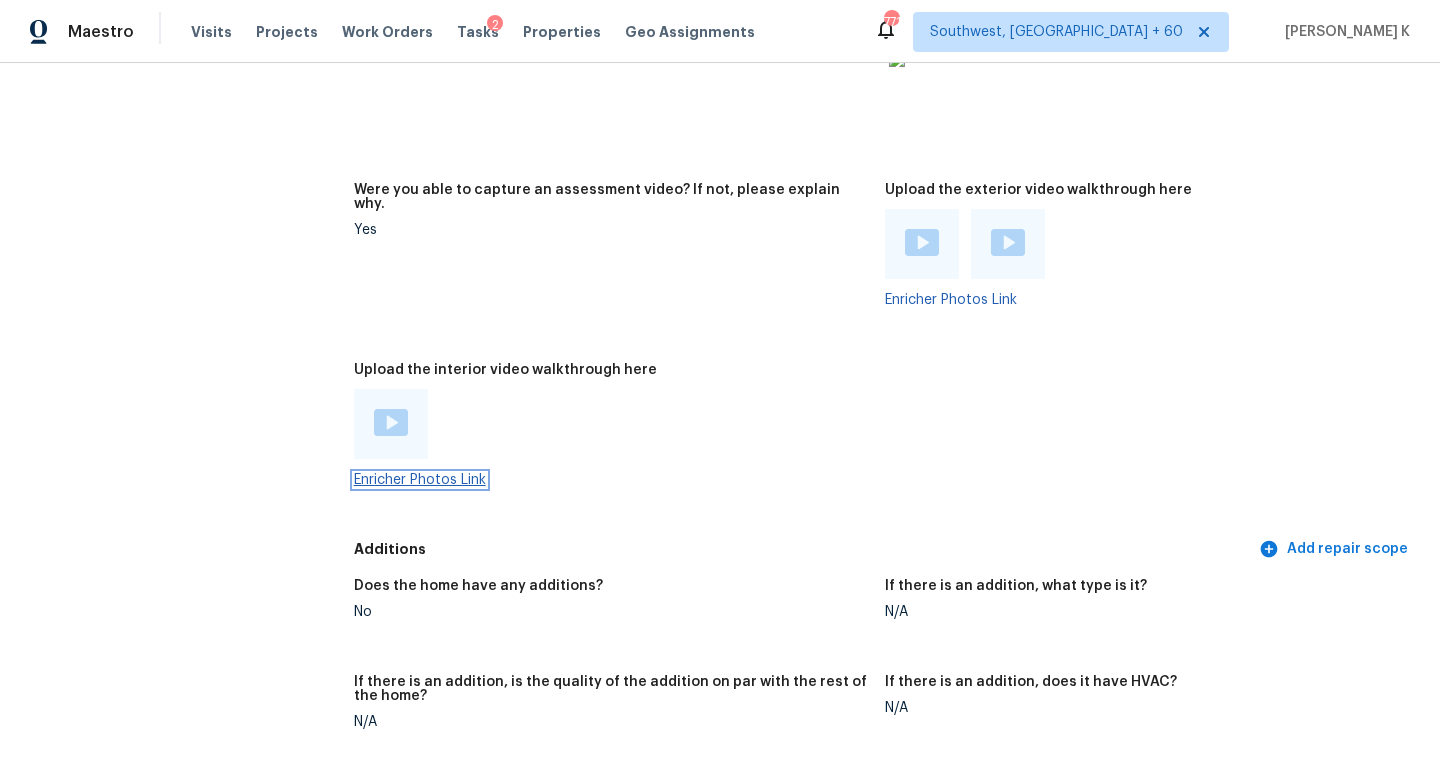 click on "Enricher Photos Link" at bounding box center (420, 480) 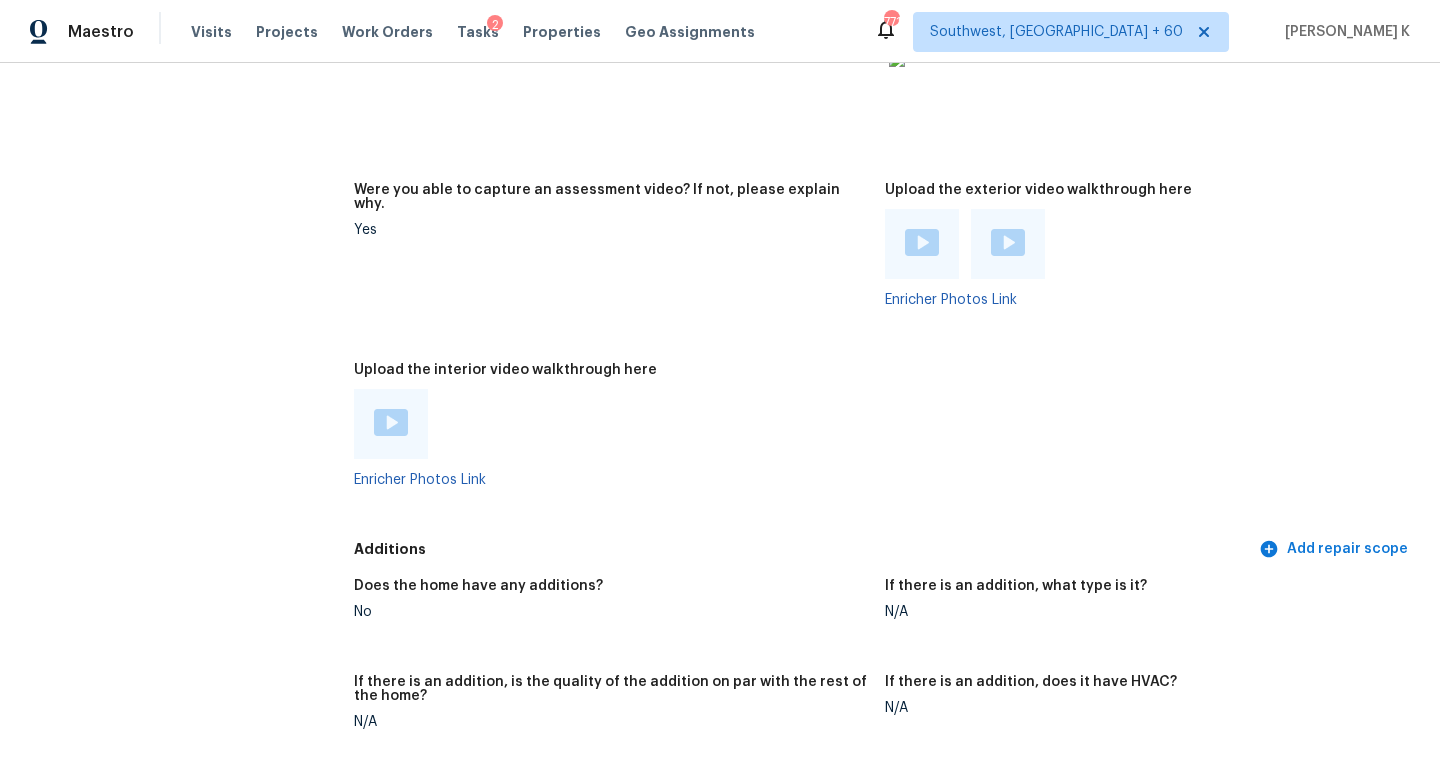 click at bounding box center [391, 422] 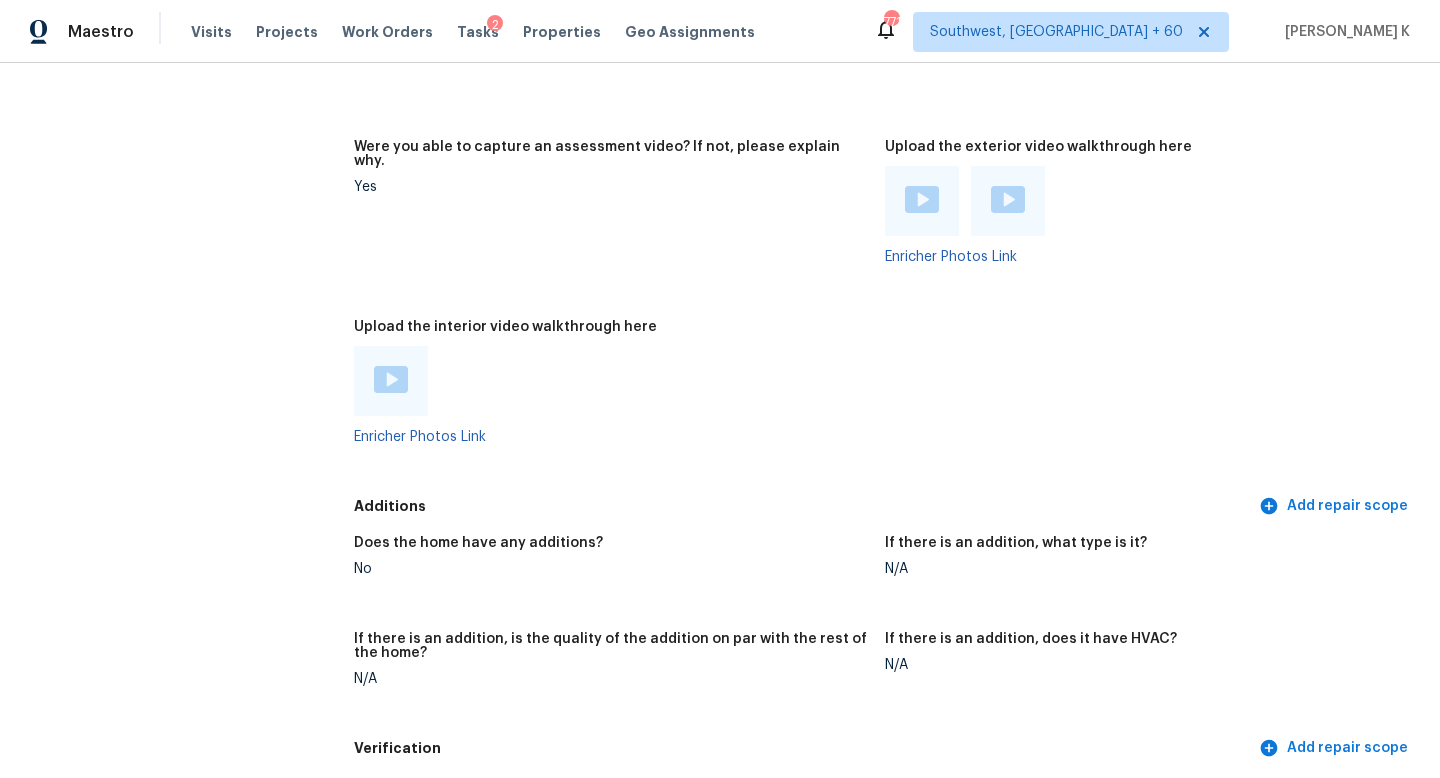scroll, scrollTop: 1009, scrollLeft: 0, axis: vertical 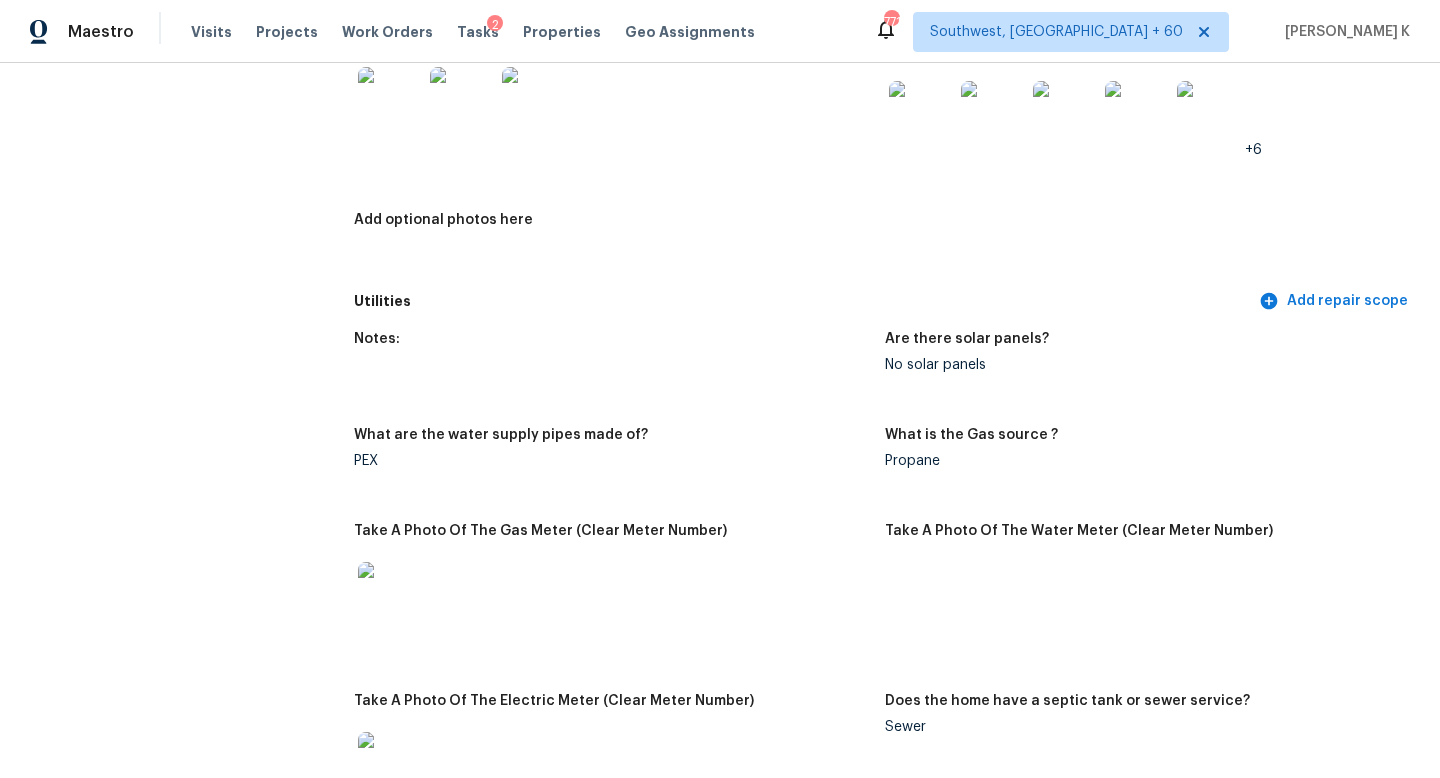 click at bounding box center (390, 594) 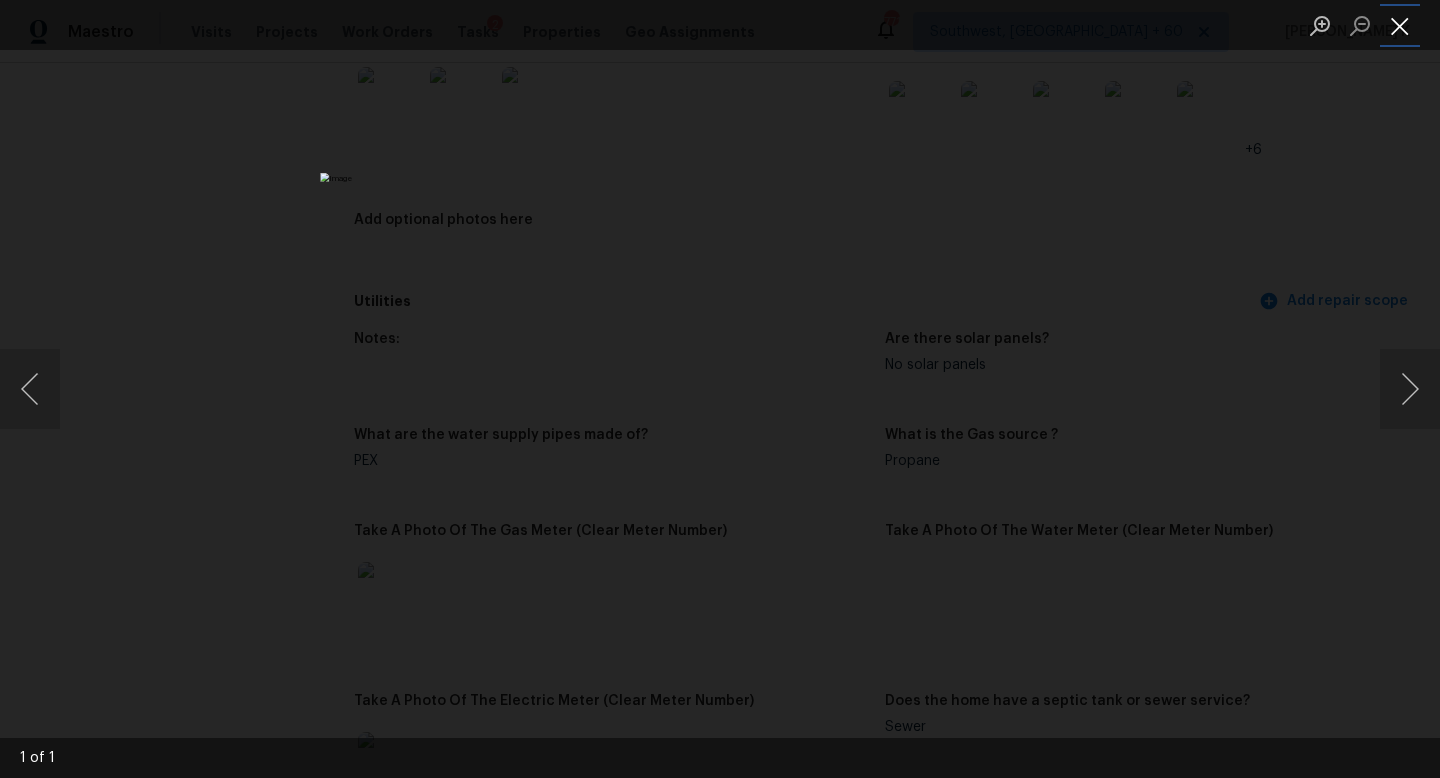 click at bounding box center [1400, 25] 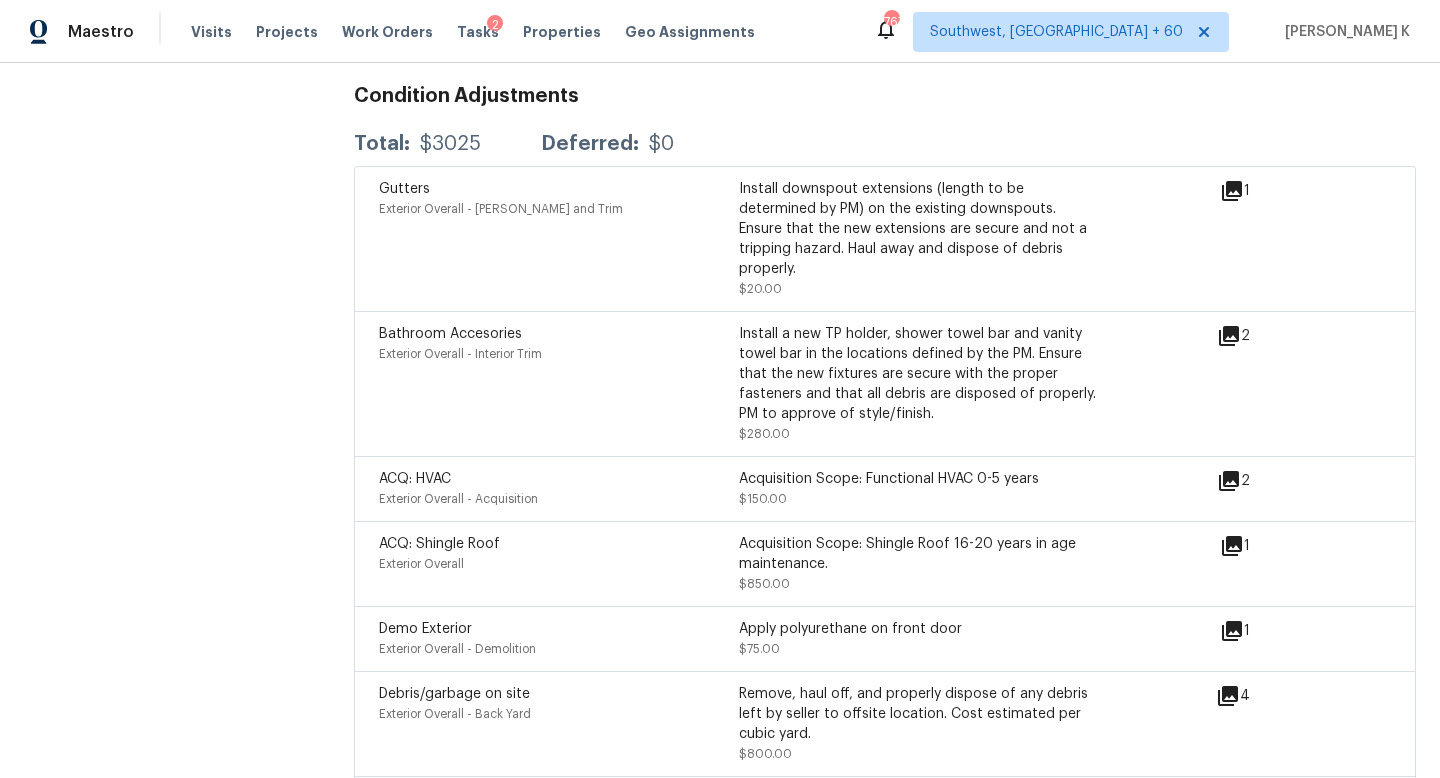 scroll, scrollTop: 4838, scrollLeft: 0, axis: vertical 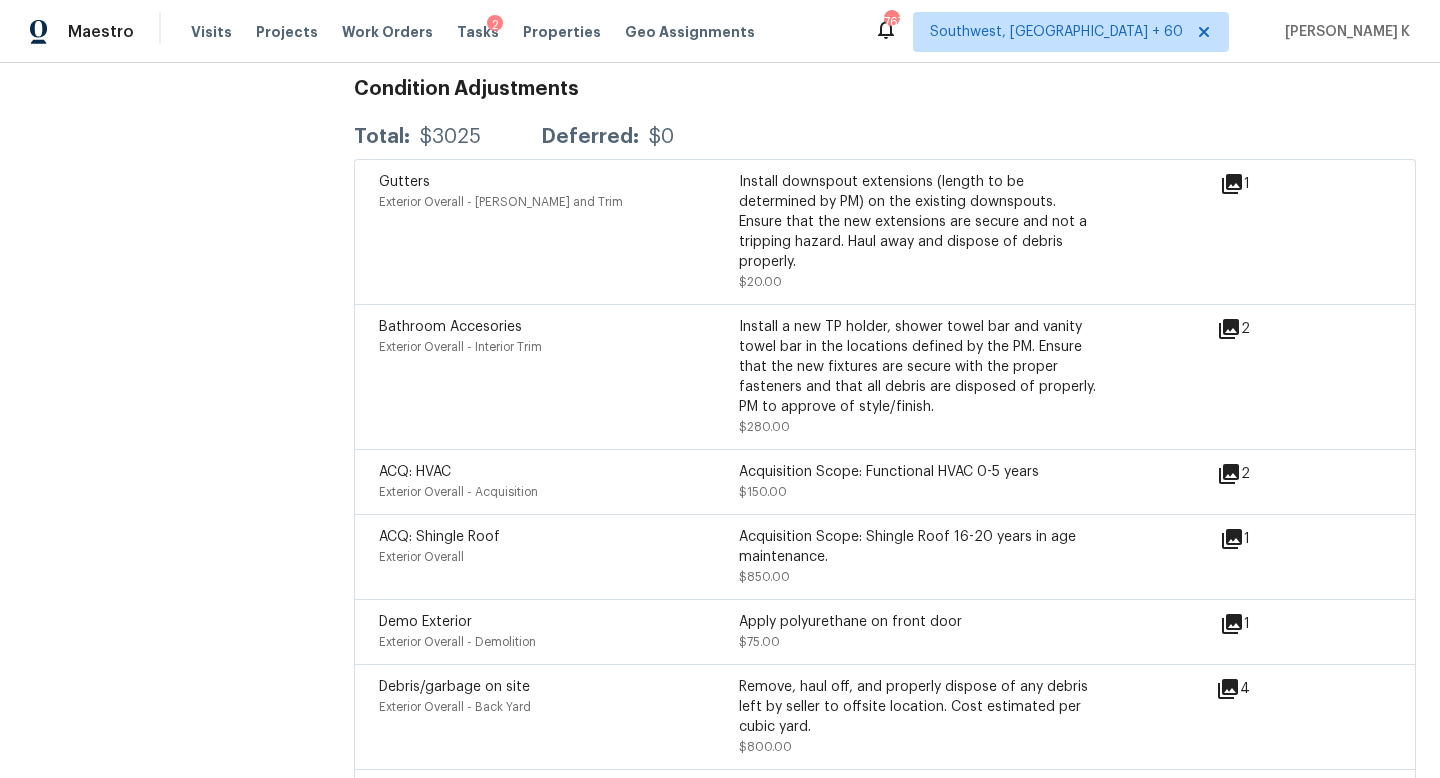 click 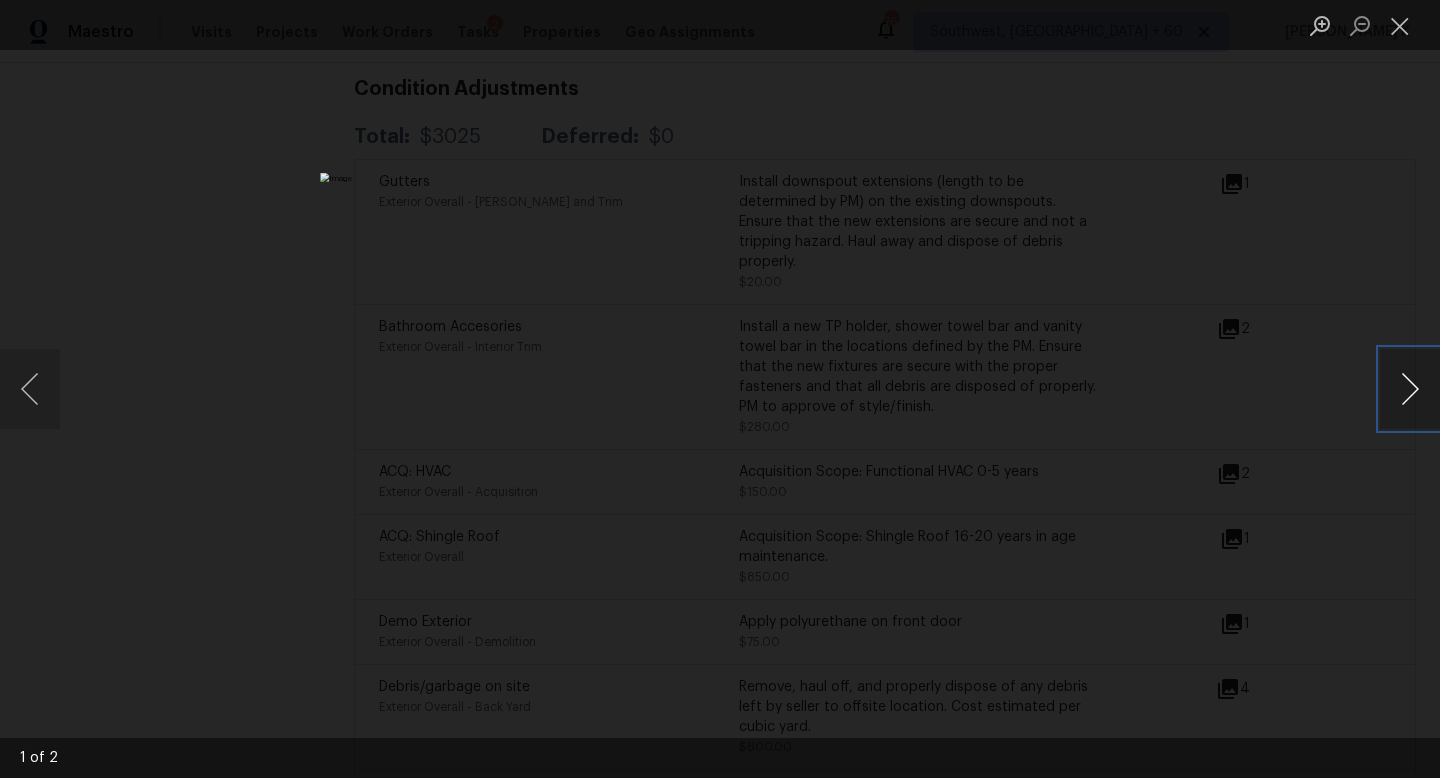 click at bounding box center (1410, 389) 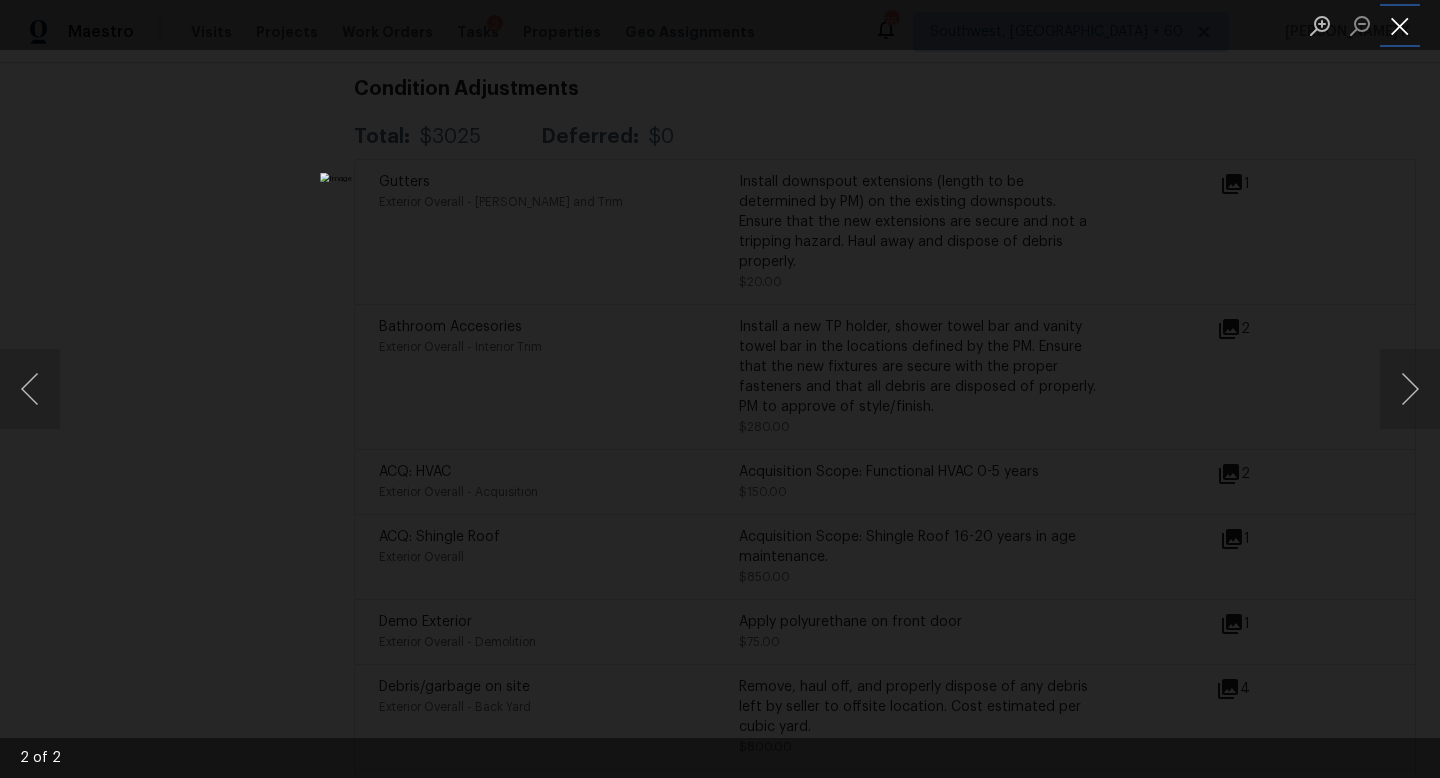 click at bounding box center (1400, 25) 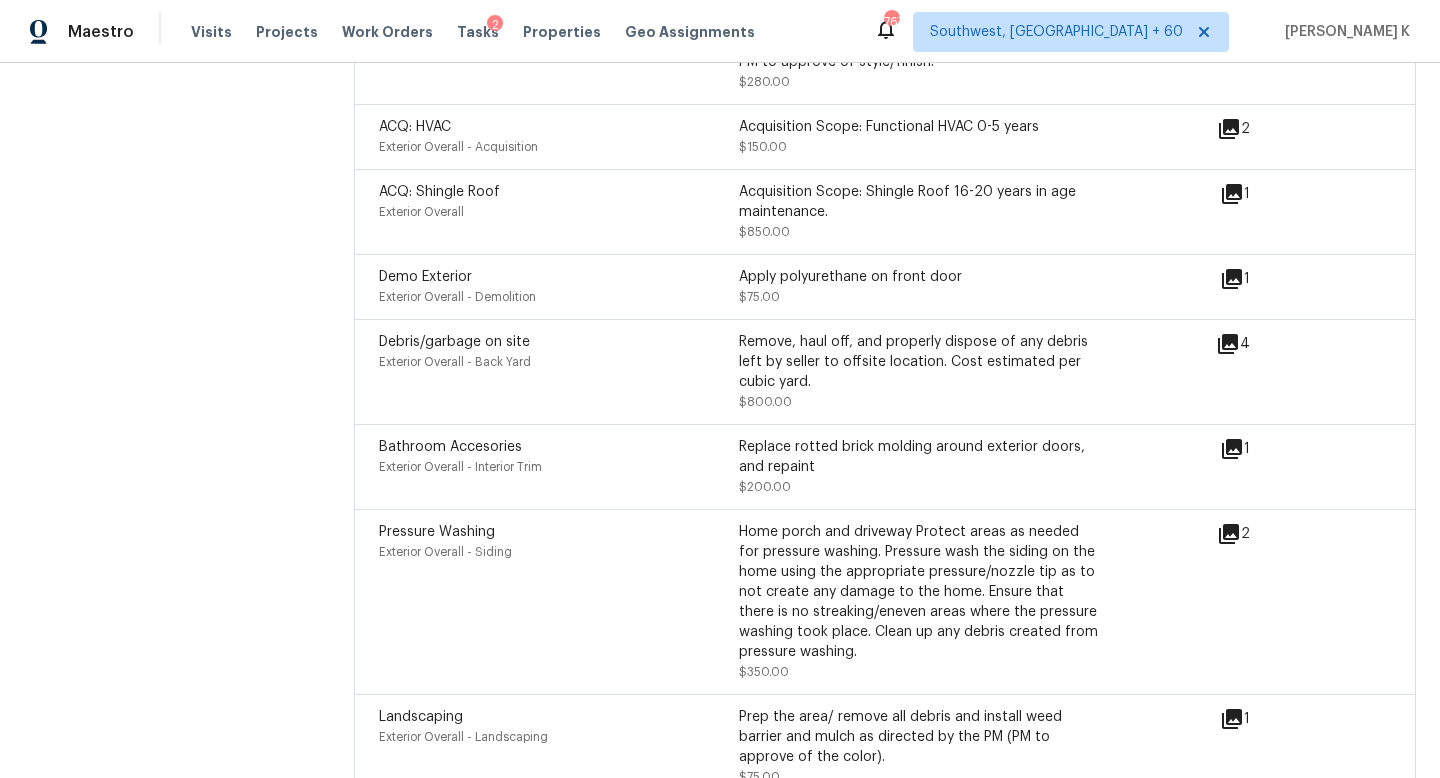 scroll, scrollTop: 1824, scrollLeft: 0, axis: vertical 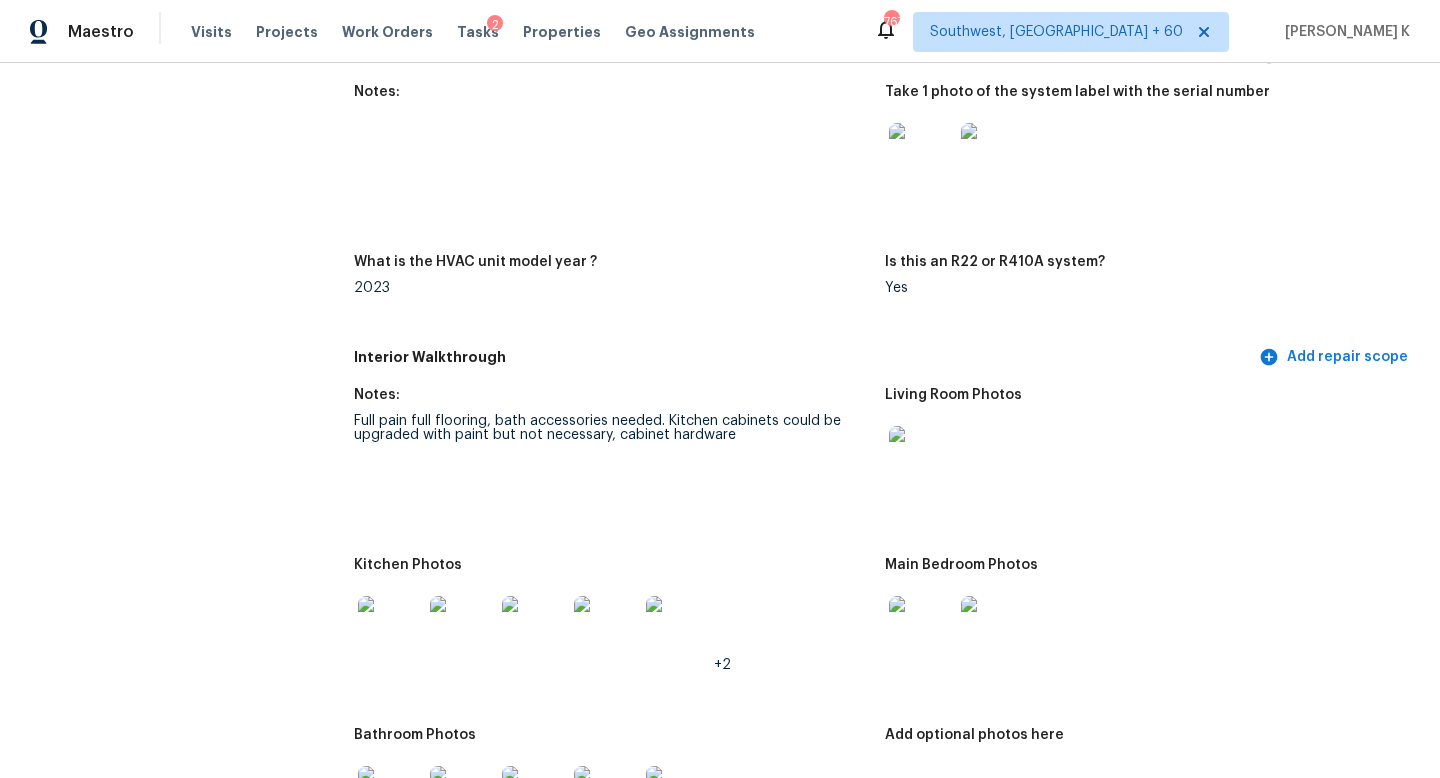 click on "What is the HVAC unit model year ?" at bounding box center [611, 268] 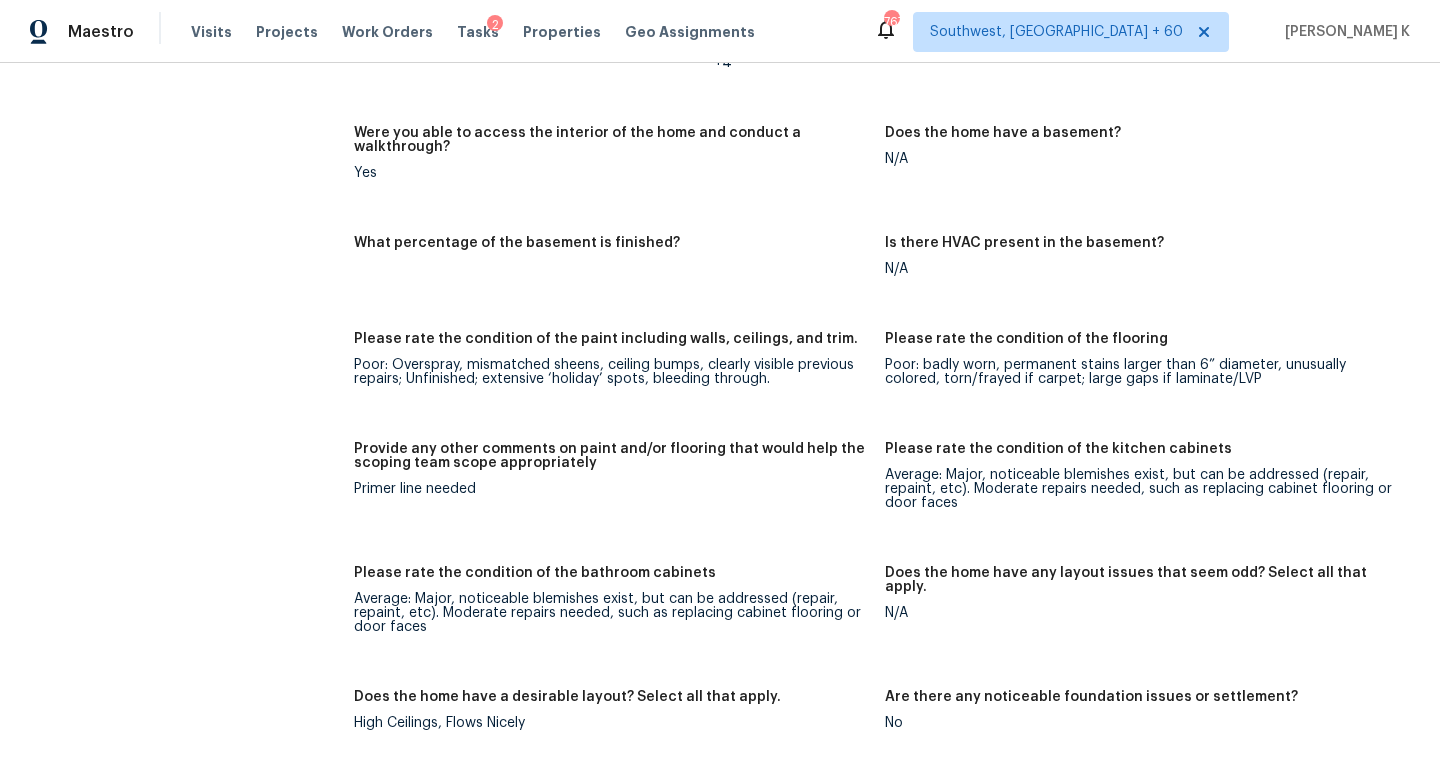 scroll, scrollTop: 1810, scrollLeft: 0, axis: vertical 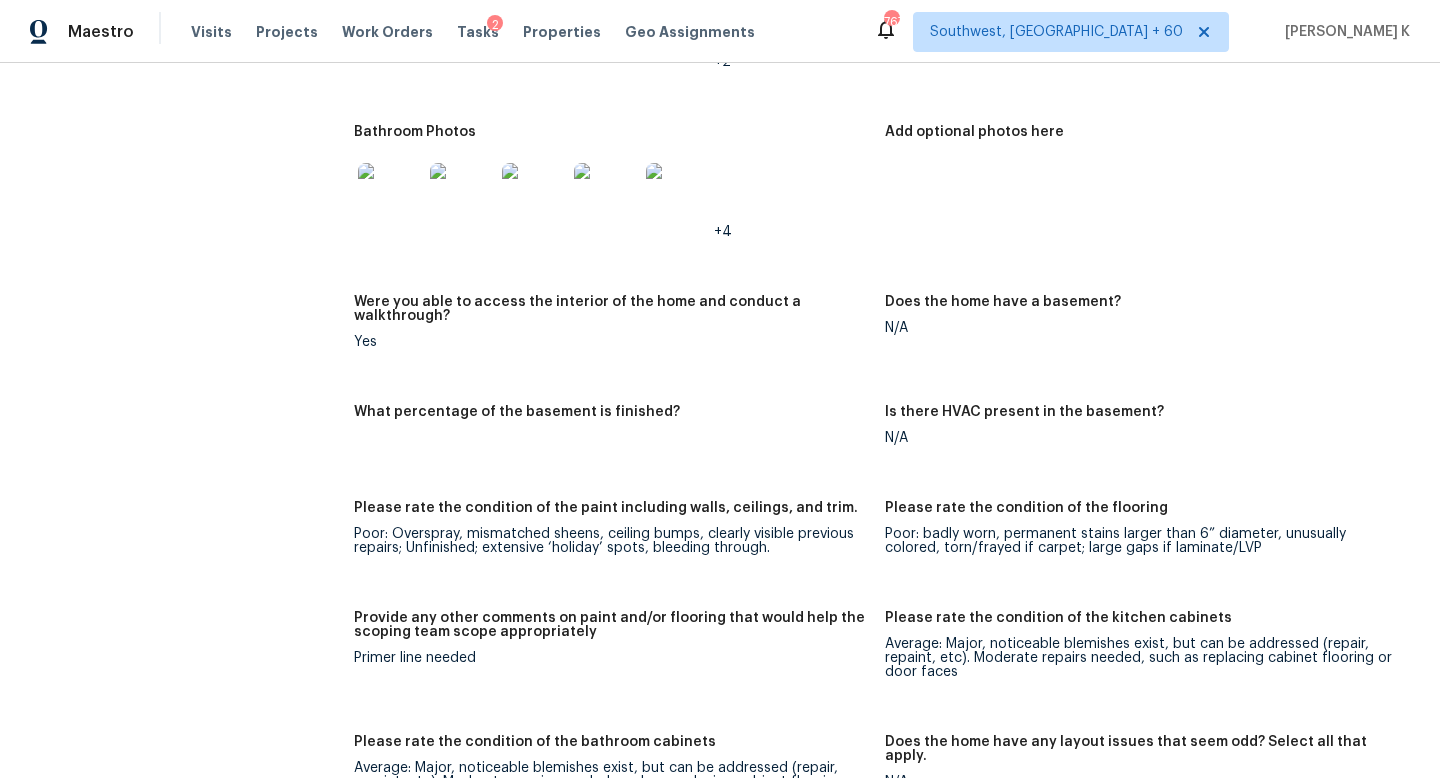 click on "Notes: Full pain full flooring, bath accessories needed. Kitchen  cabinets could be upgraded with paint but not necessary, cabinet hardware Living Room Photos Kitchen Photos  +2 Main Bedroom Photos Bathroom Photos  +4 Add optional photos here Were you able to access the interior of the home and conduct a walkthrough? Yes Does the home have a basement? N/A What percentage of the basement is finished? Is there HVAC present in the basement? N/A Please rate the condition of the paint including walls, ceilings, and trim. Poor: Overspray, mismatched sheens, ceiling bumps, clearly visible previous repairs; Unfinished; extensive ‘holiday’ spots, bleeding through. Please rate the condition of the flooring Poor: badly worn, permanent stains larger than 6” diameter, unusually colored, torn/frayed if carpet; large gaps if laminate/LVP Provide any other comments on paint and/or flooring that would help the scoping team scope appropriately Primer line needed Please rate the condition of the kitchen cabinets N/A No No" at bounding box center (885, 733) 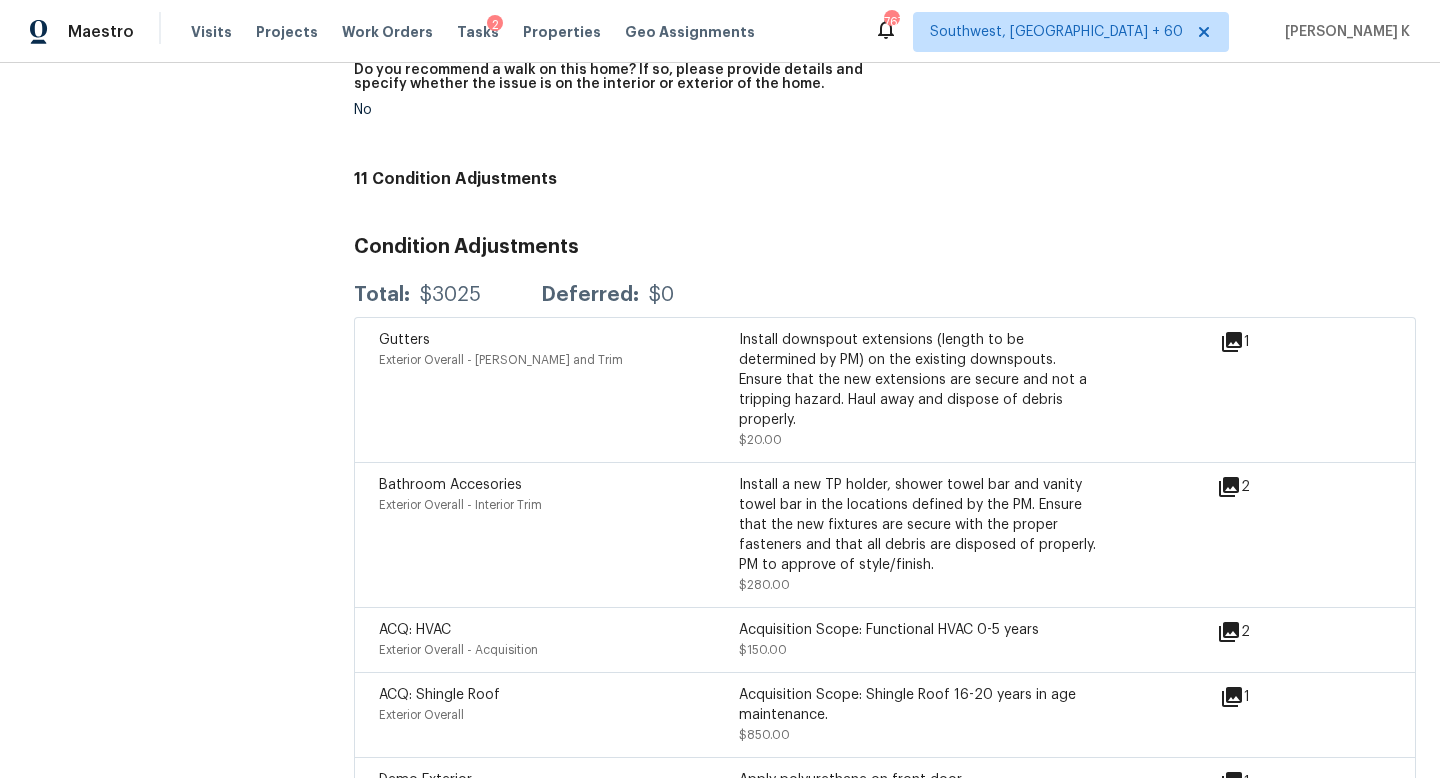 scroll, scrollTop: 4672, scrollLeft: 0, axis: vertical 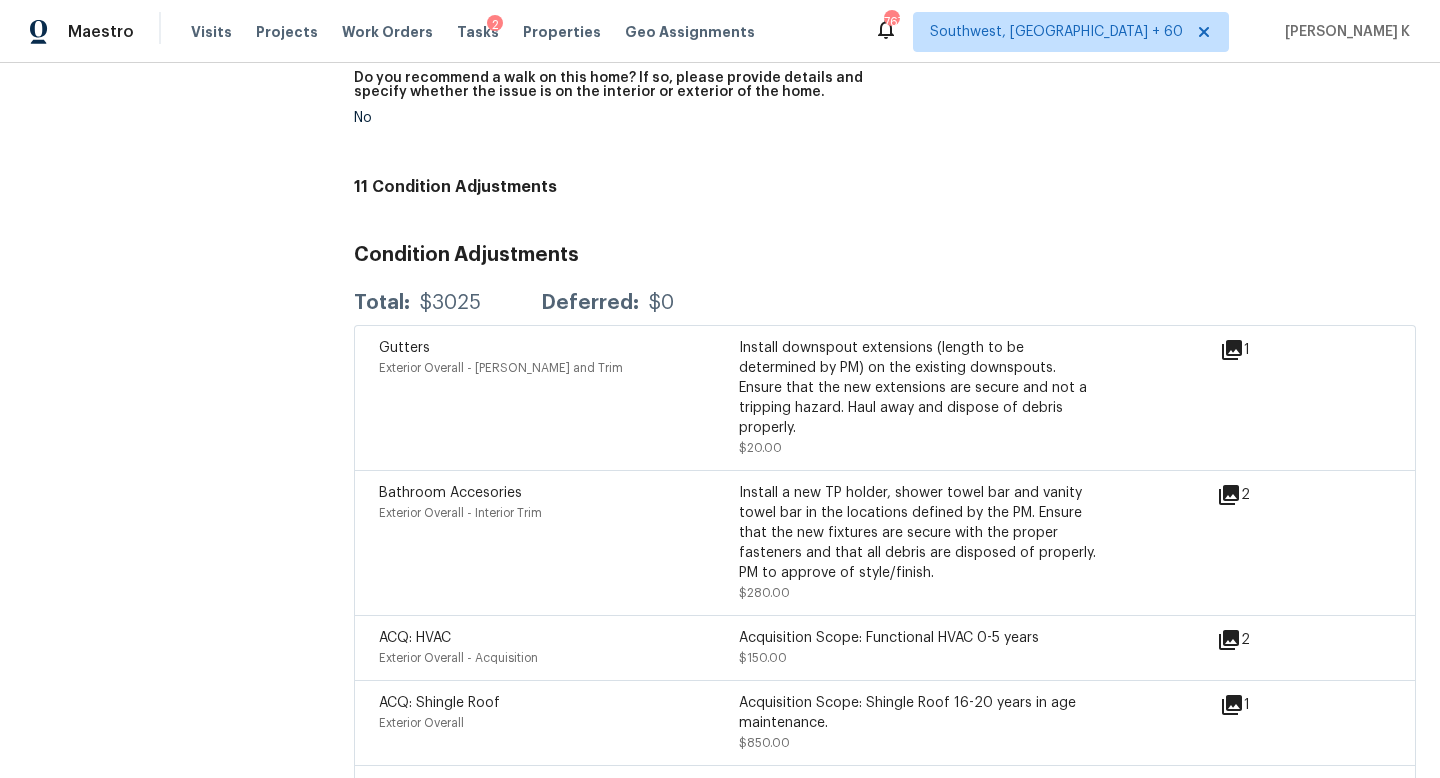 click 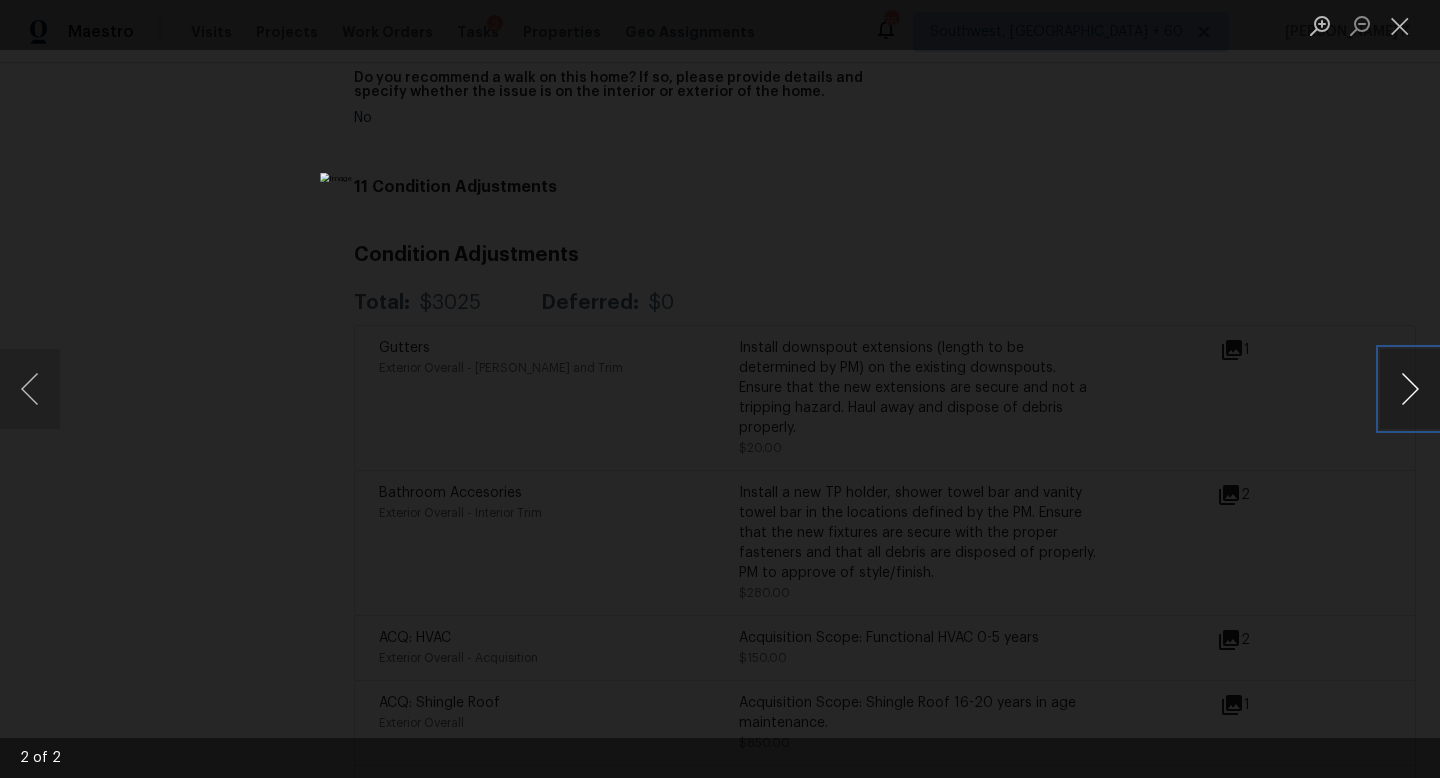 click at bounding box center [1410, 389] 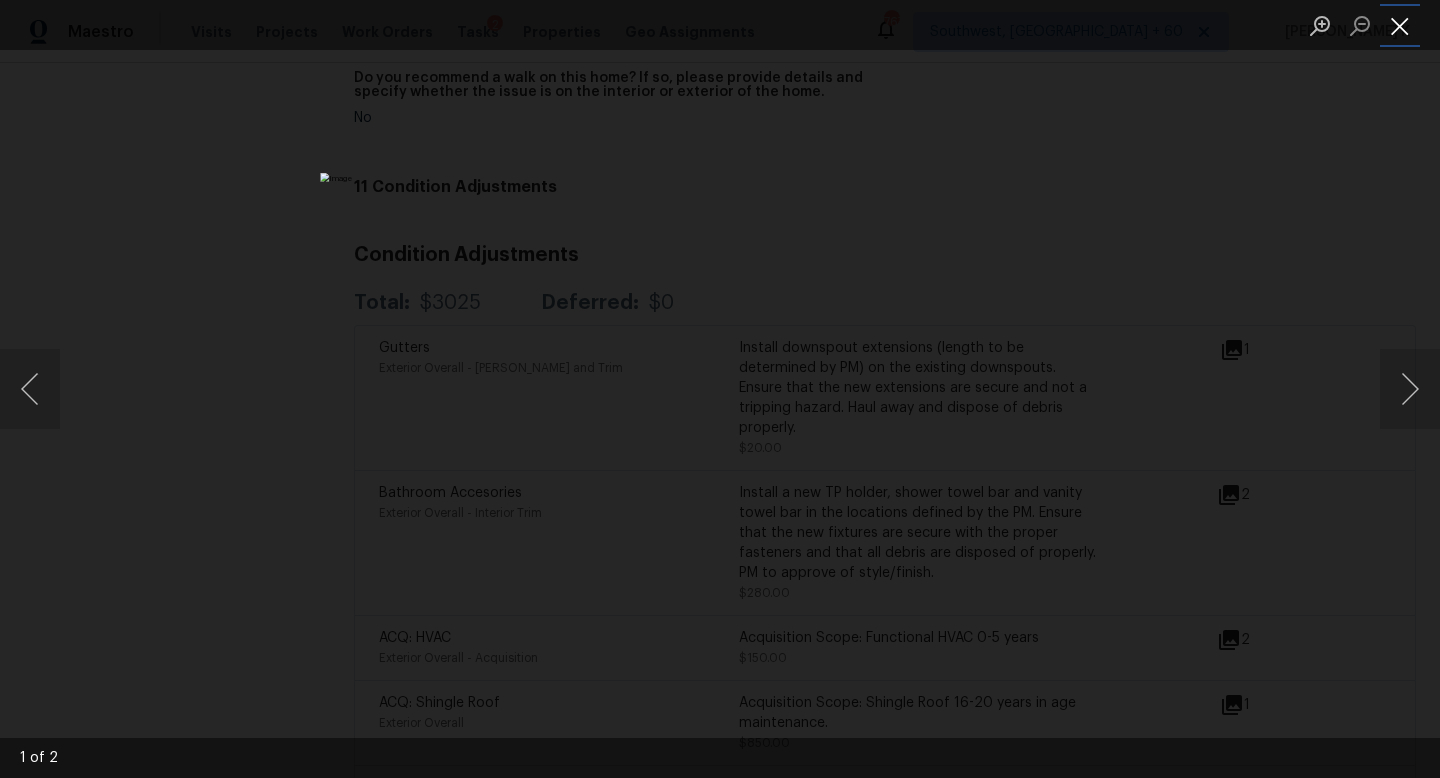 click at bounding box center (1400, 25) 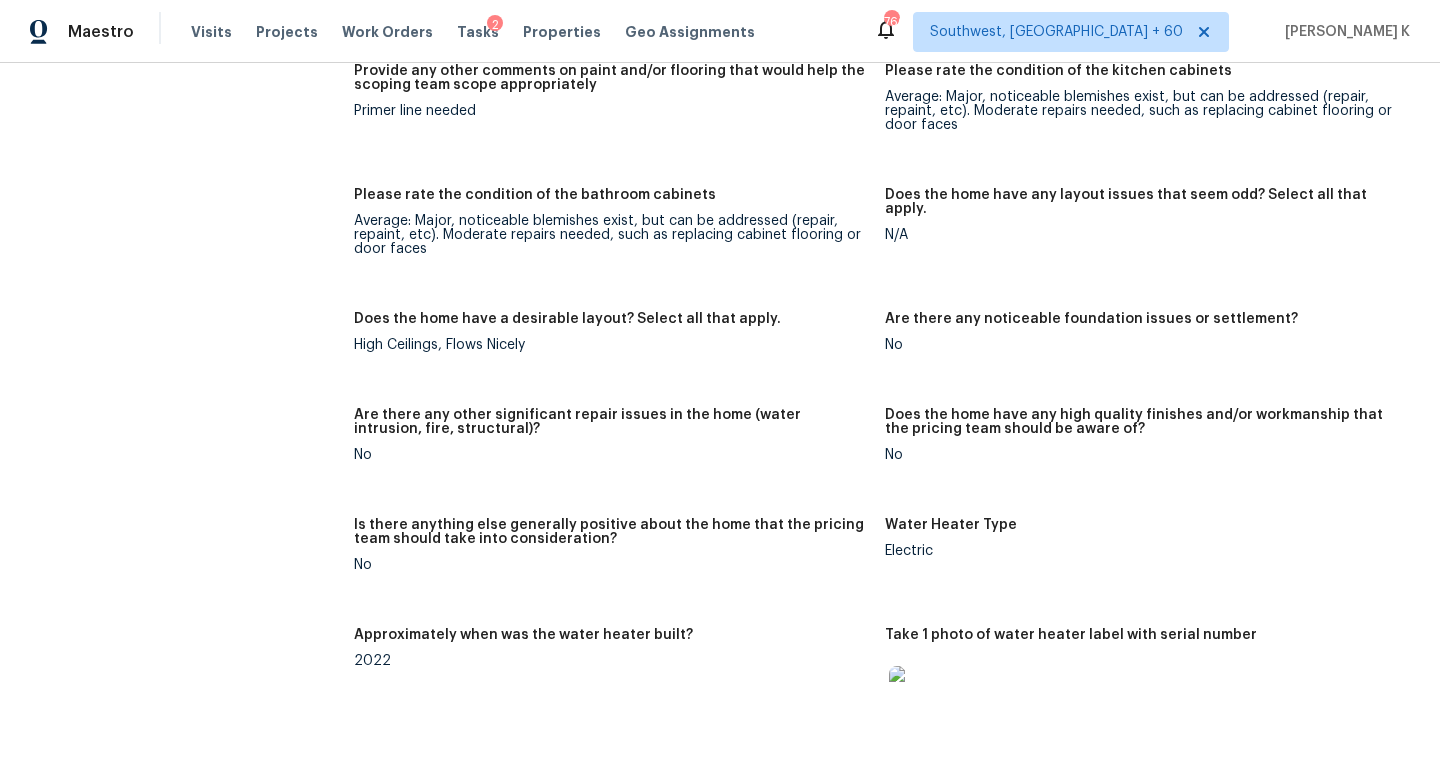 scroll, scrollTop: 2186, scrollLeft: 0, axis: vertical 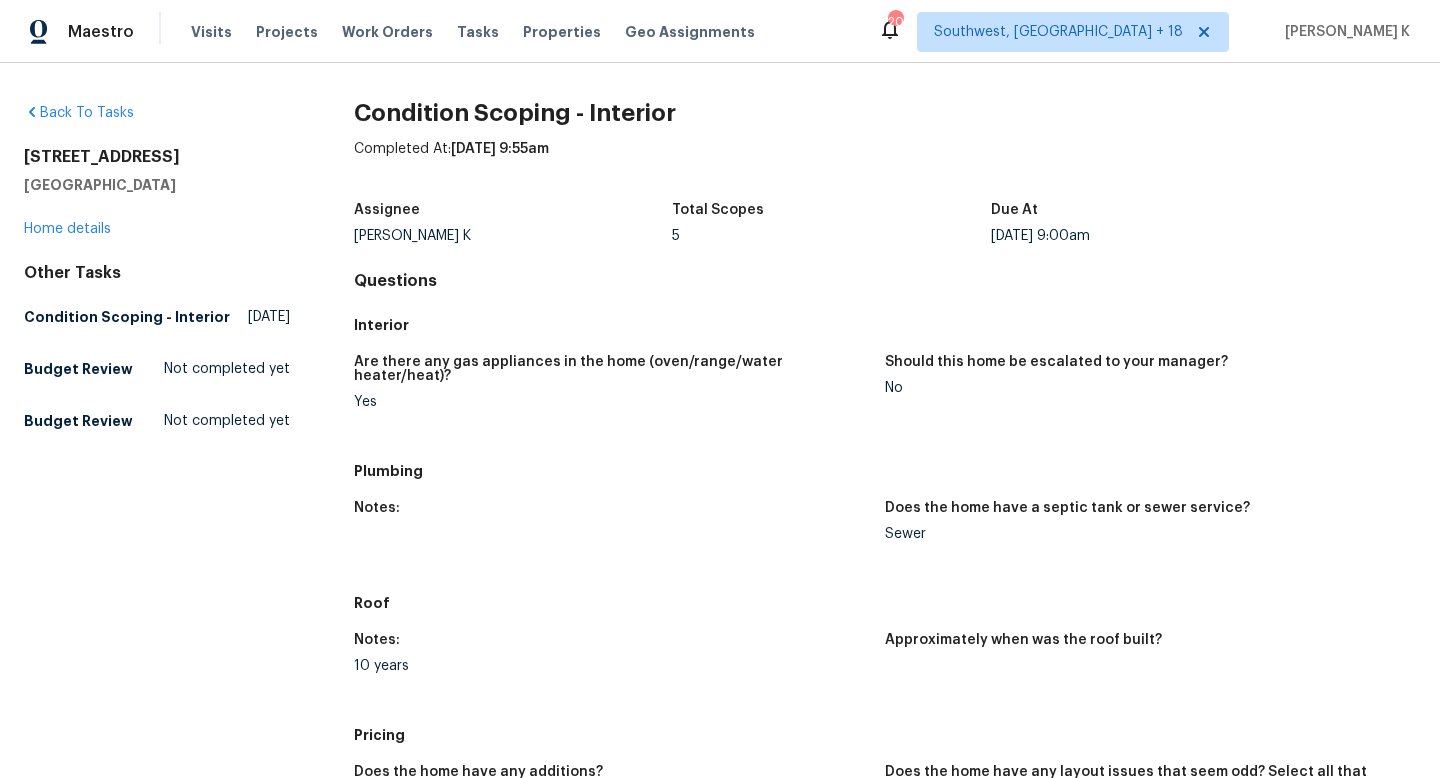 click on "7584 Amherst Ave" at bounding box center [157, 157] 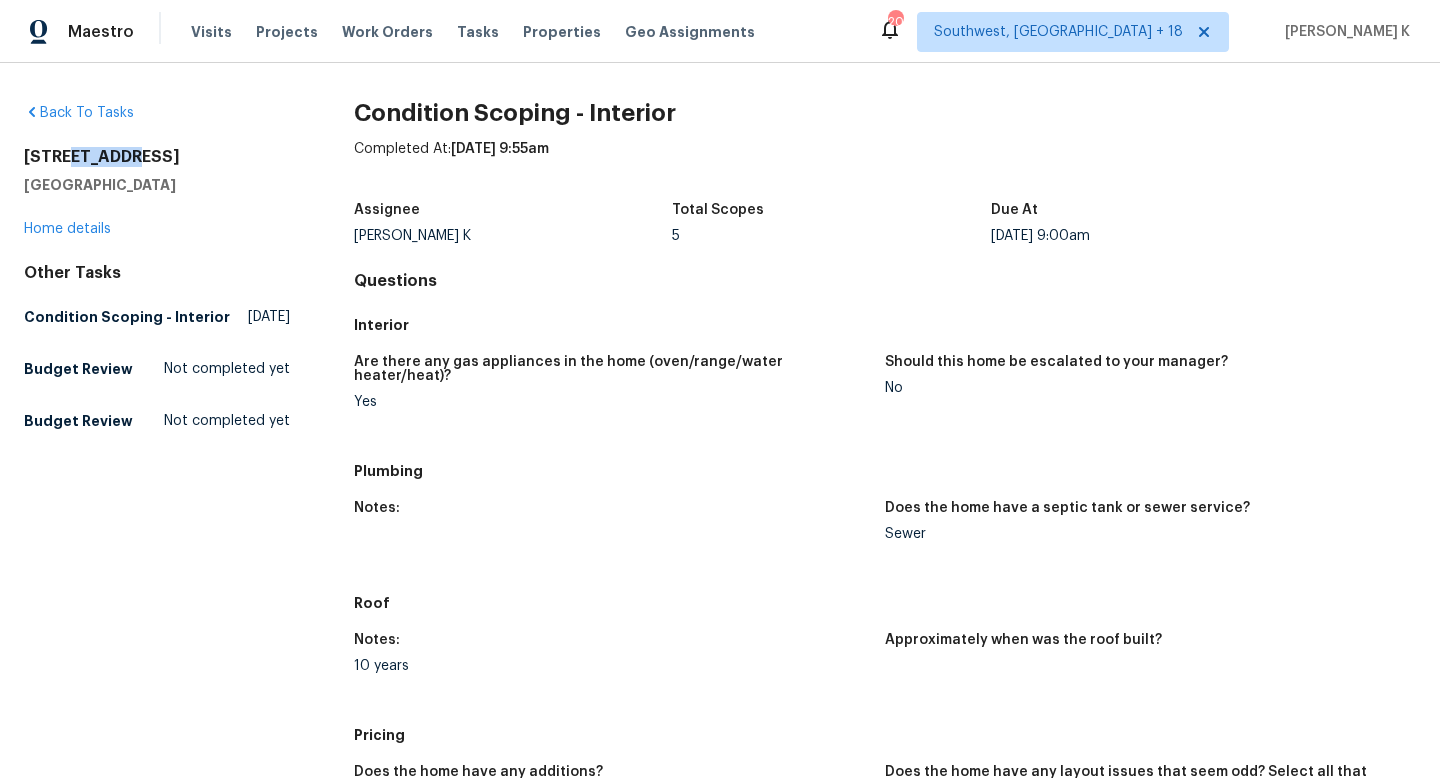 click on "7584 Amherst Ave" at bounding box center [157, 157] 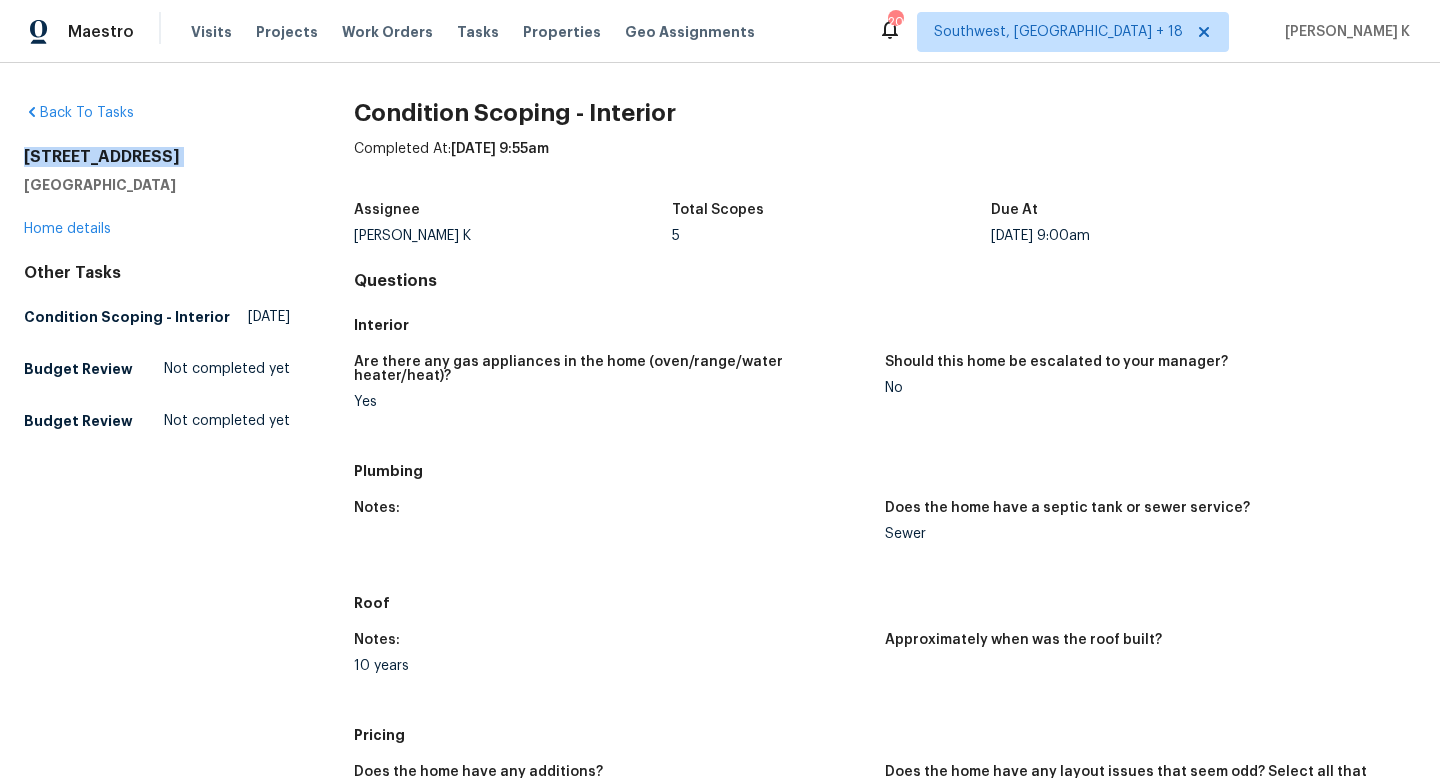 click on "7584 Amherst Ave" at bounding box center [157, 157] 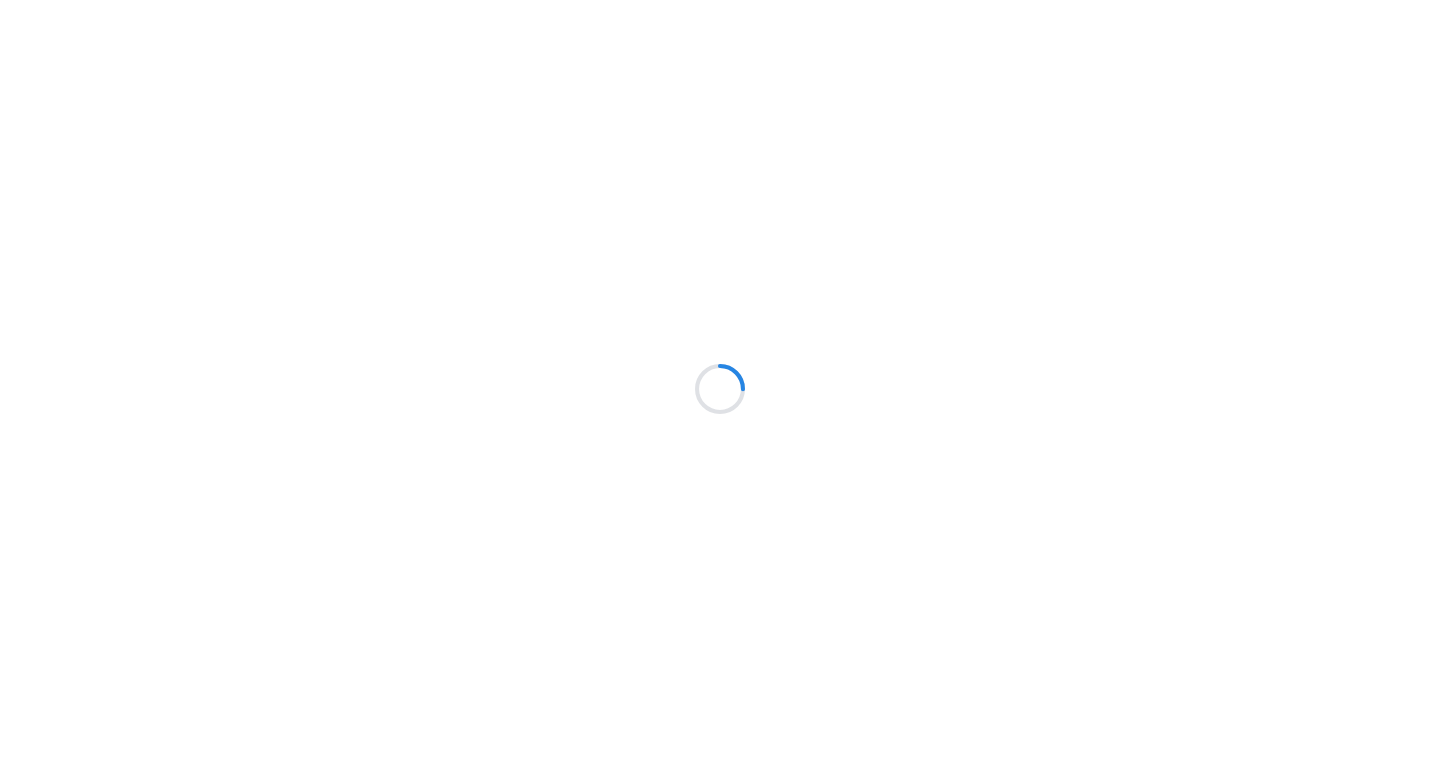 scroll, scrollTop: 0, scrollLeft: 0, axis: both 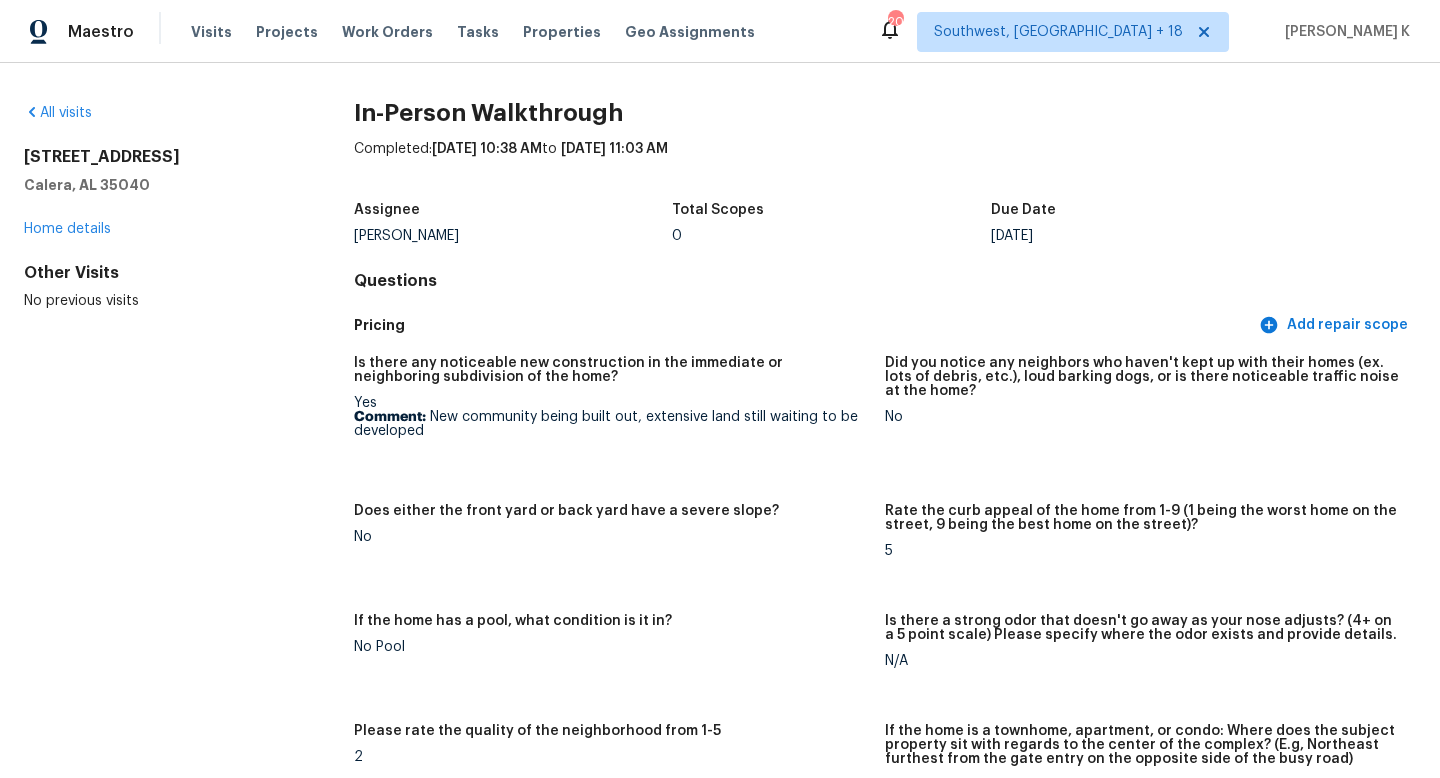click on "215 Creek Run Way" at bounding box center (157, 157) 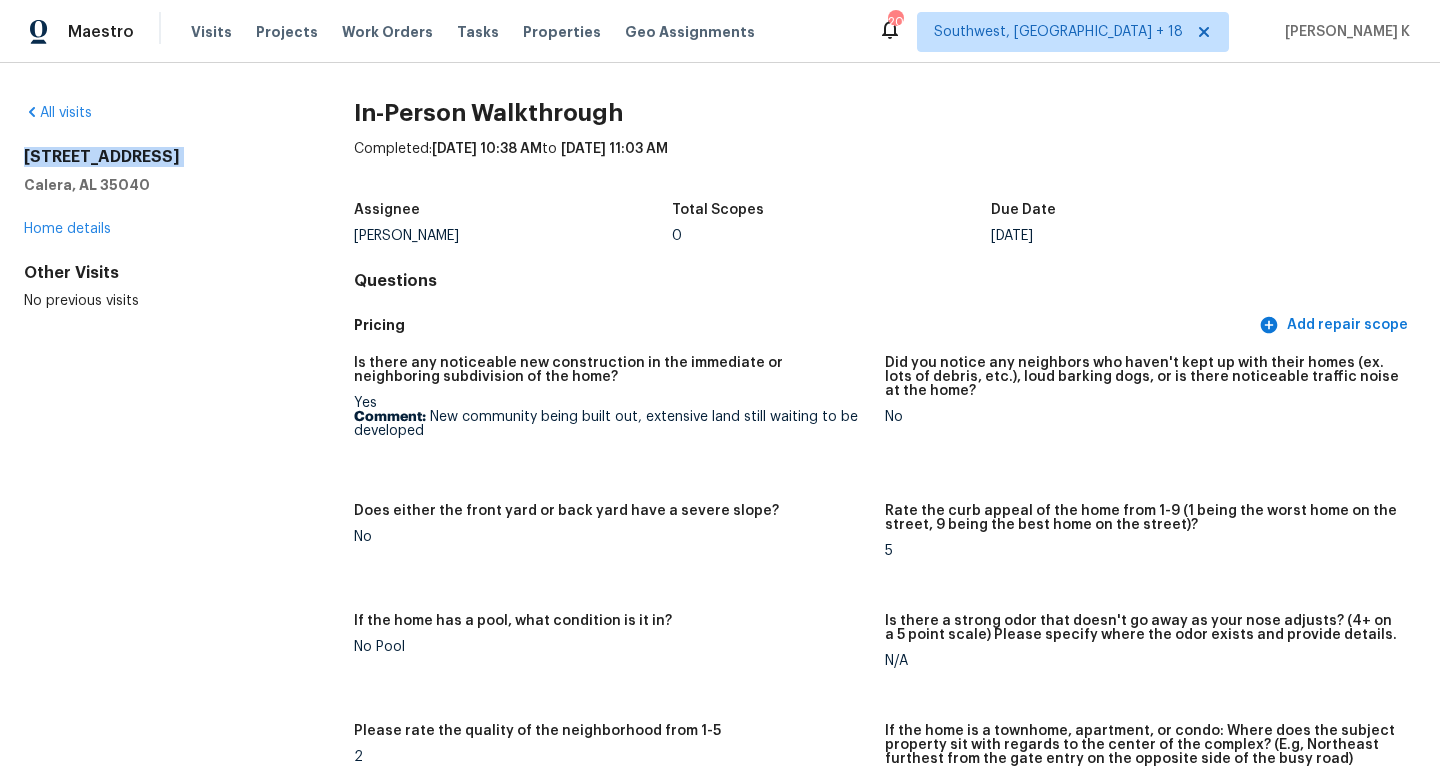click on "215 Creek Run Way" at bounding box center [157, 157] 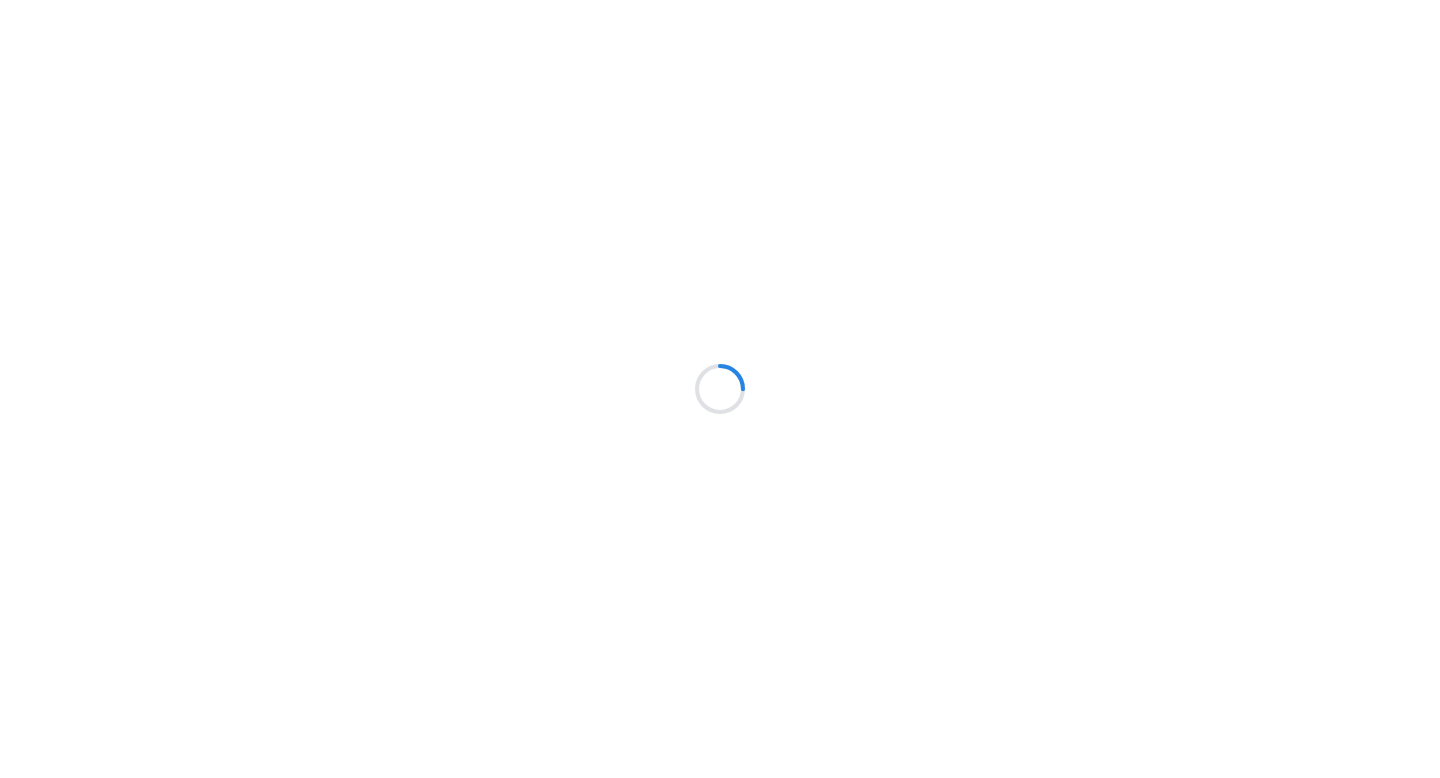 scroll, scrollTop: 0, scrollLeft: 0, axis: both 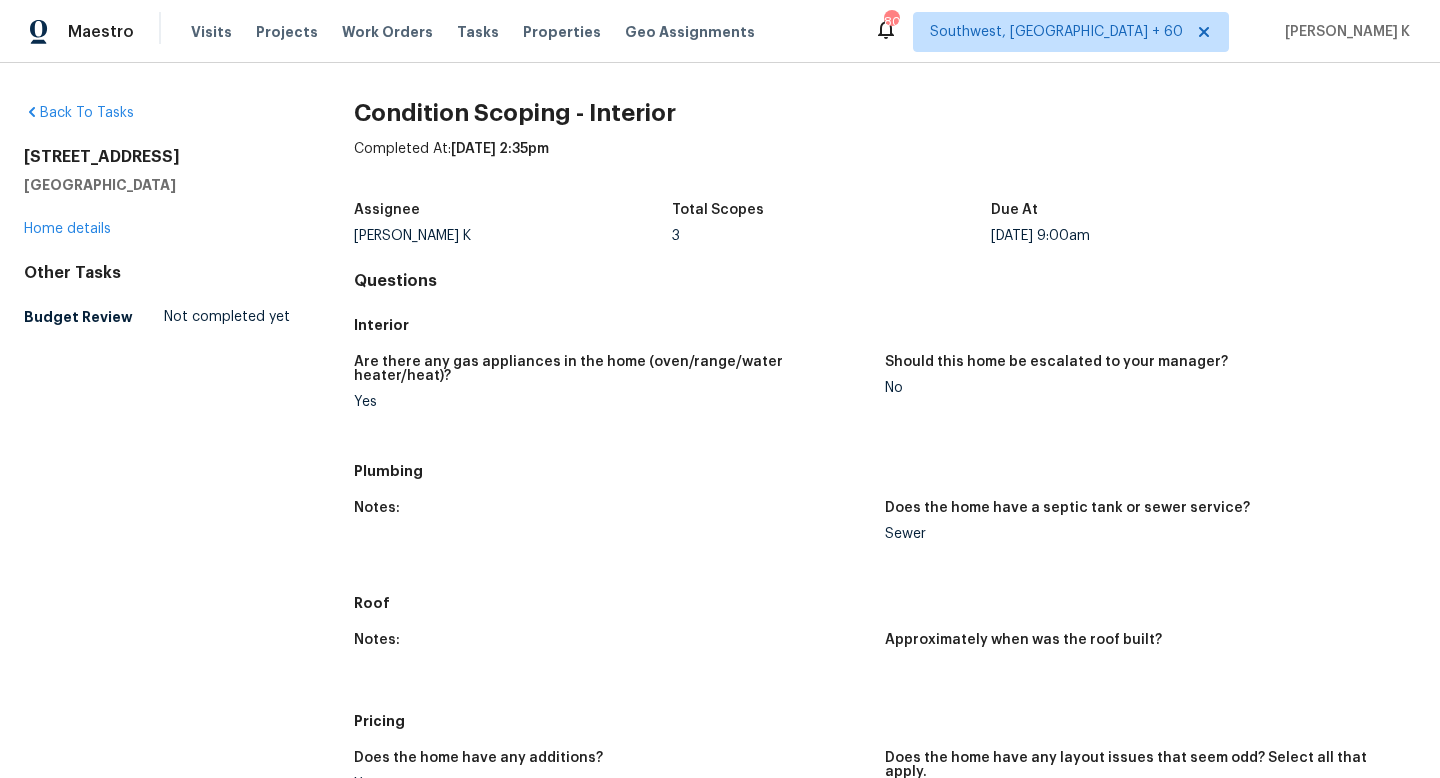 click on "[STREET_ADDRESS]" at bounding box center [157, 157] 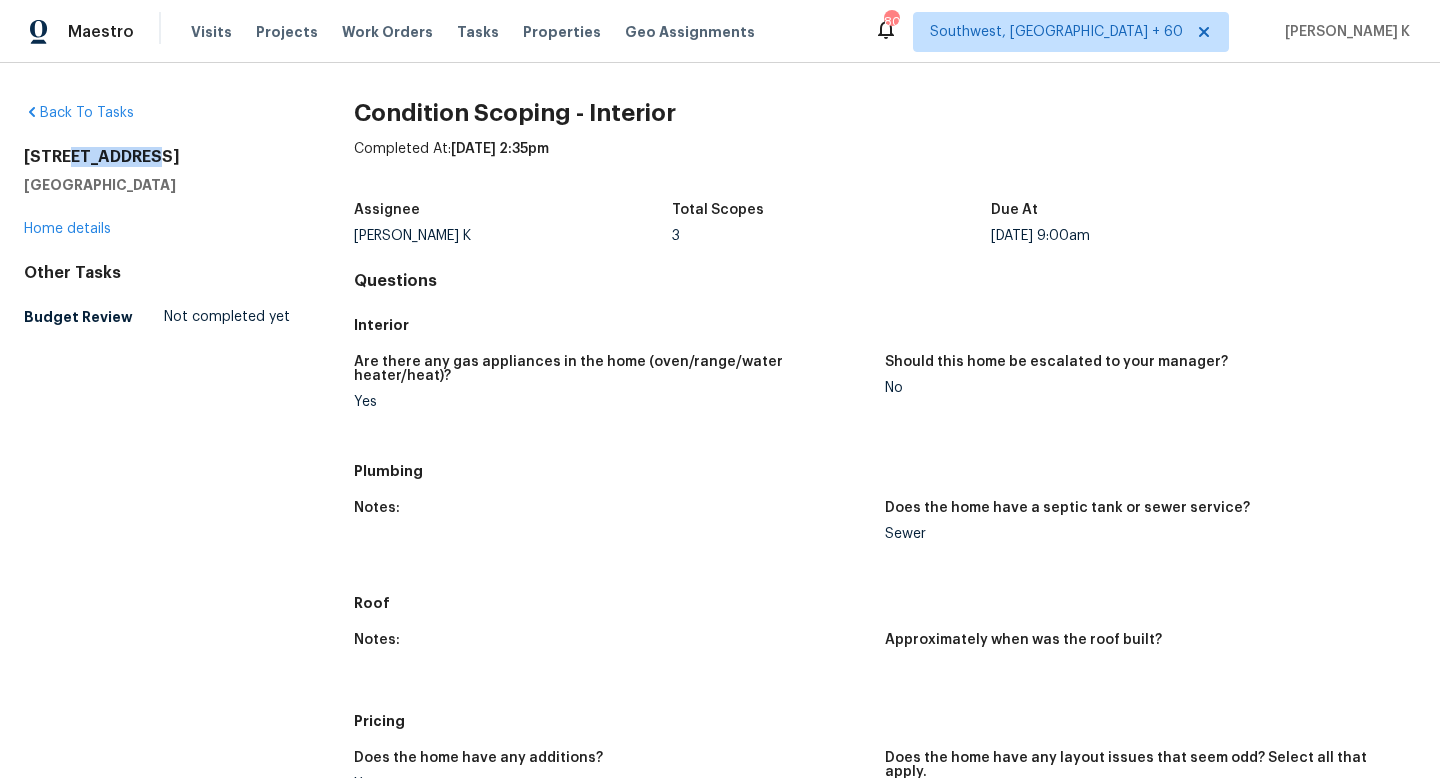 click on "[STREET_ADDRESS]" at bounding box center (157, 157) 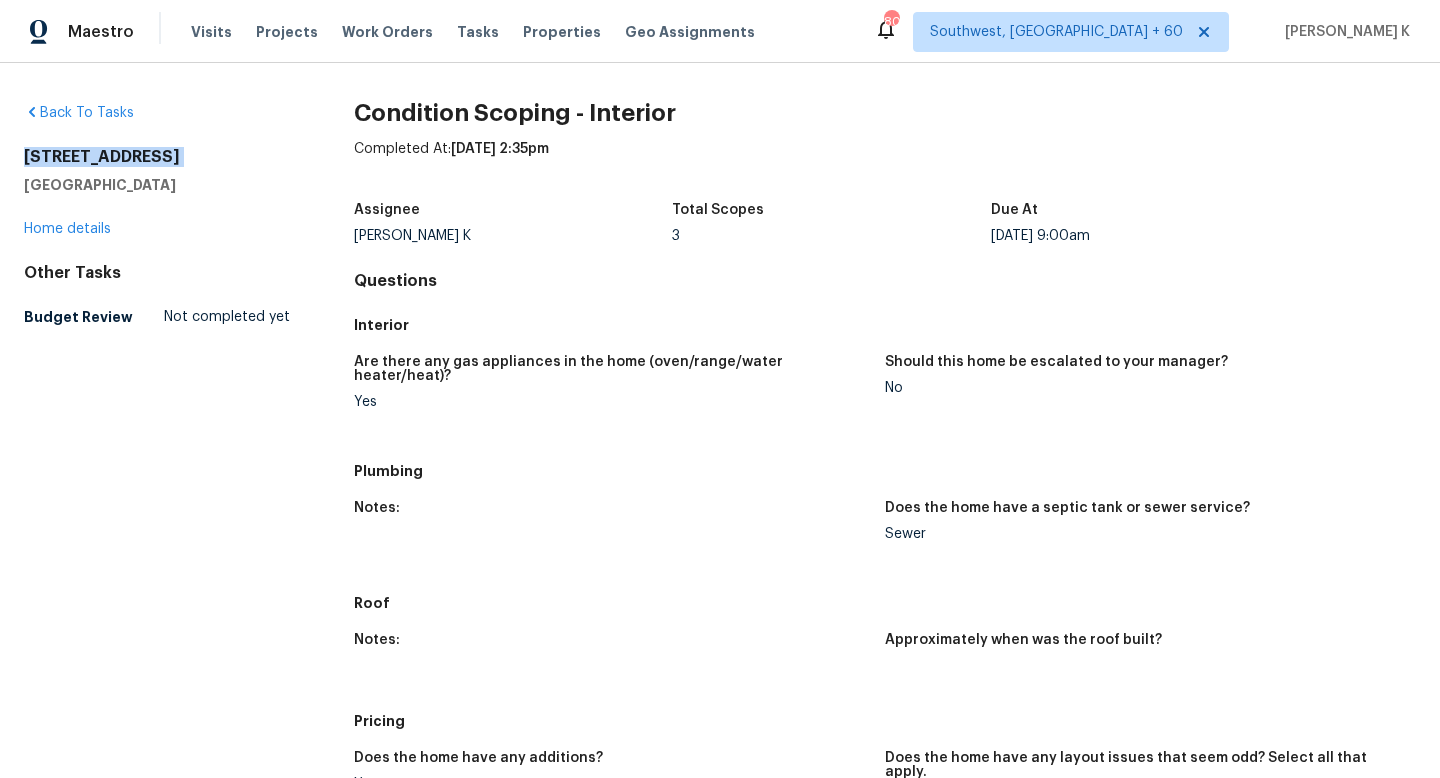 click on "[STREET_ADDRESS]" at bounding box center (157, 157) 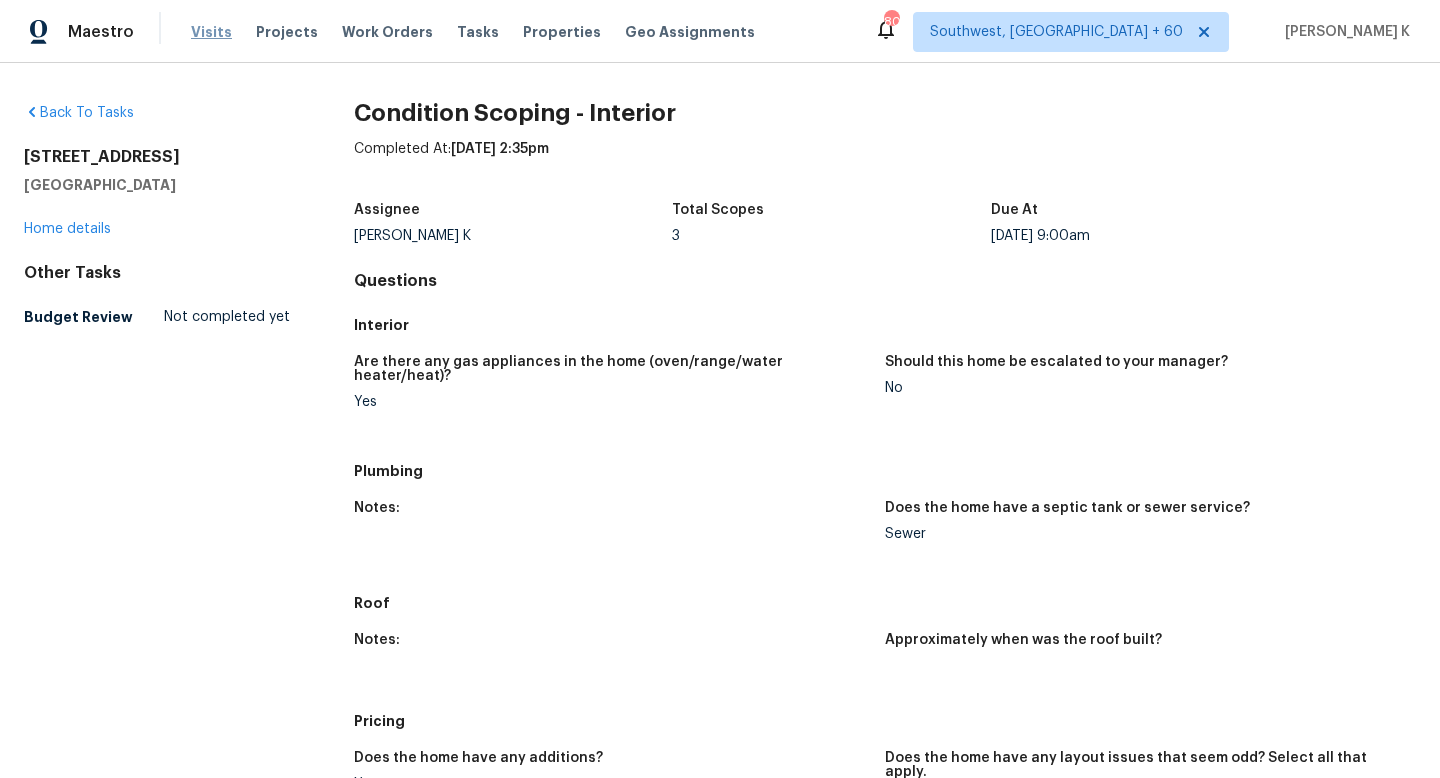 click on "Visits" at bounding box center (211, 32) 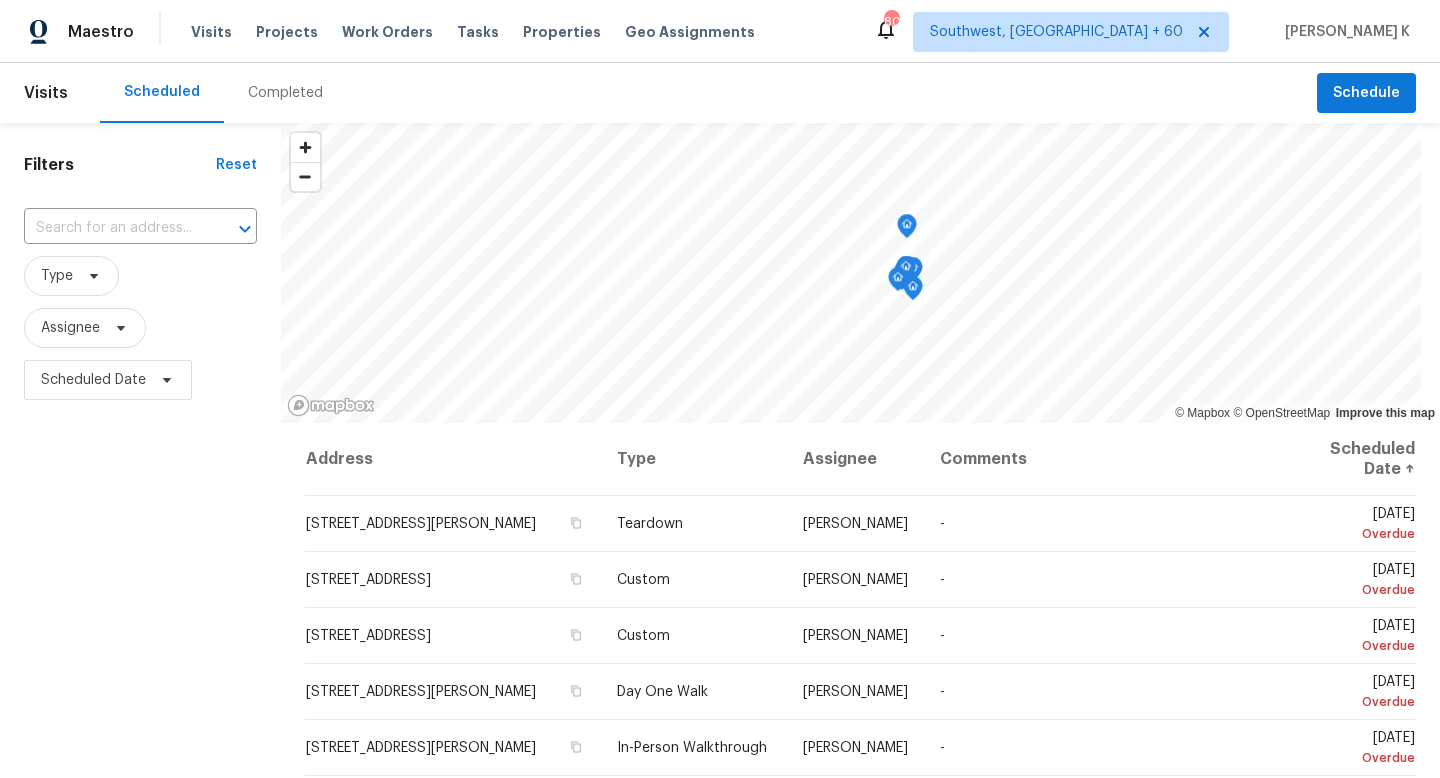 click on "Completed" at bounding box center (285, 93) 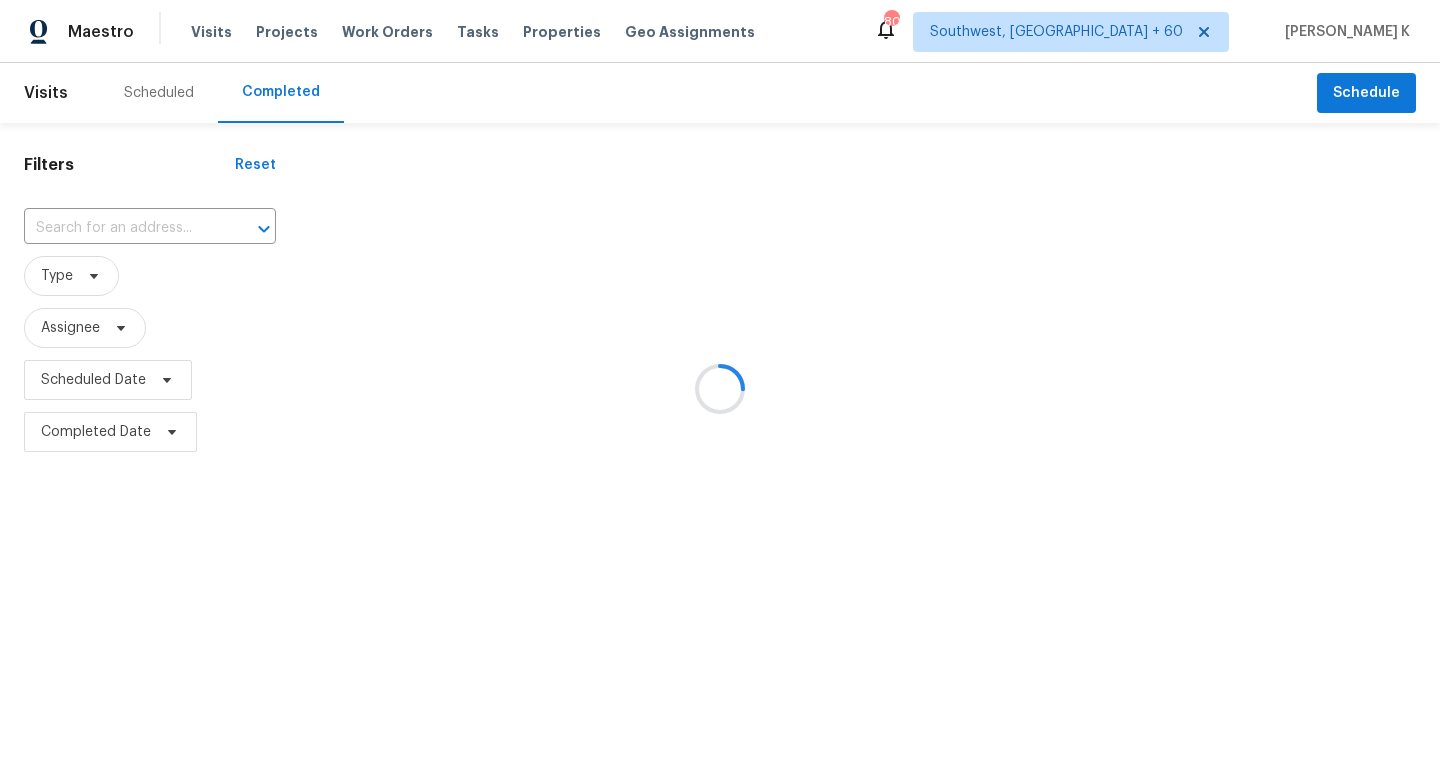 click at bounding box center (720, 389) 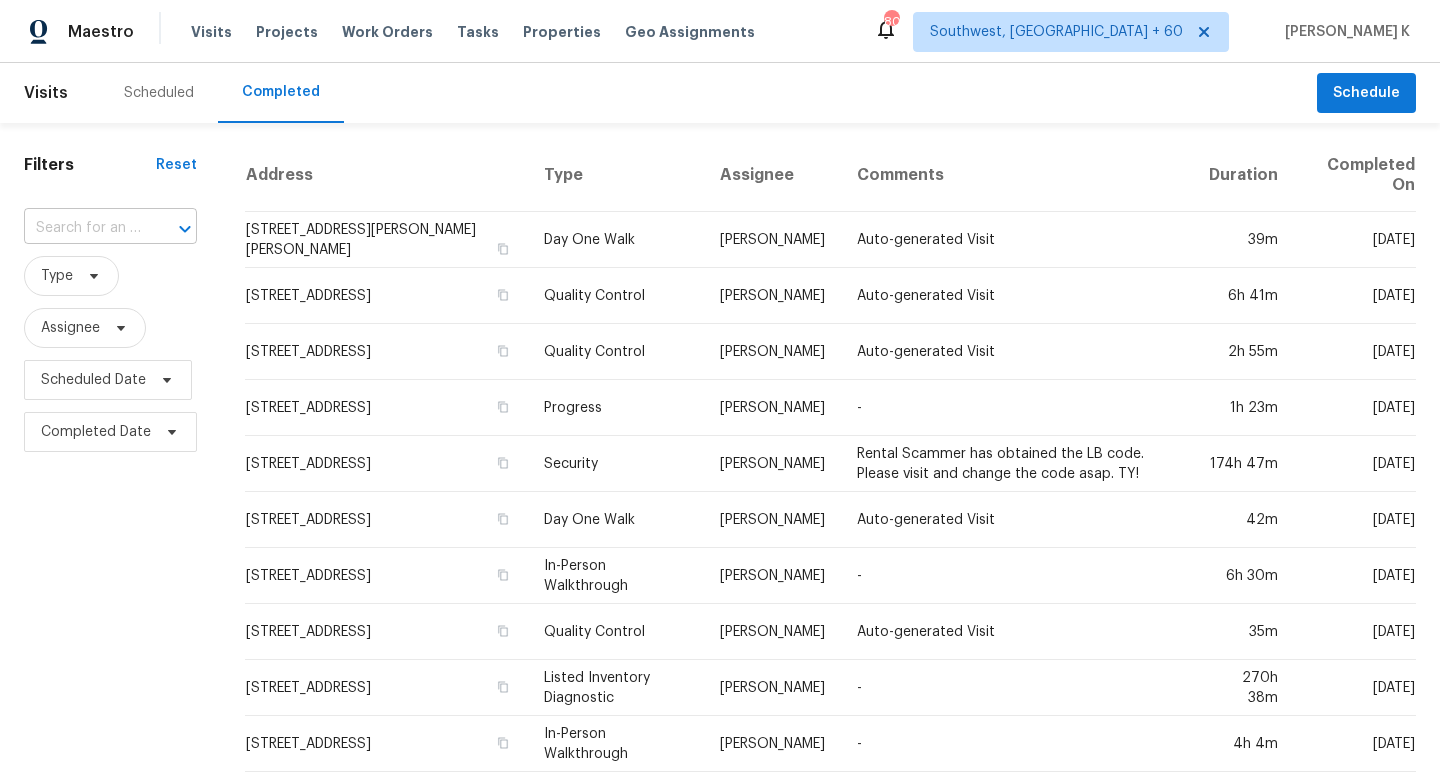 click at bounding box center (171, 229) 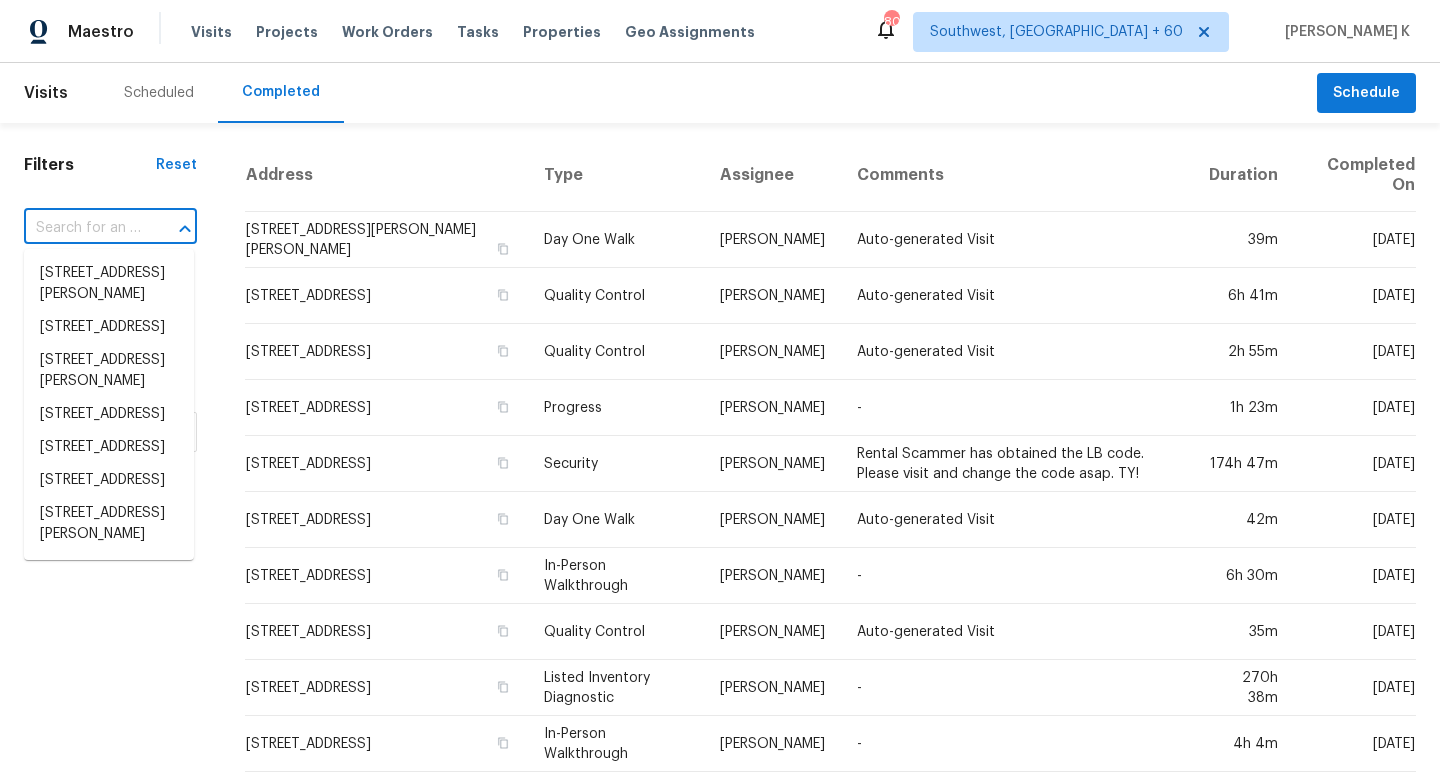 paste on "4629 W 149th St, Cleveland, OH 44135" 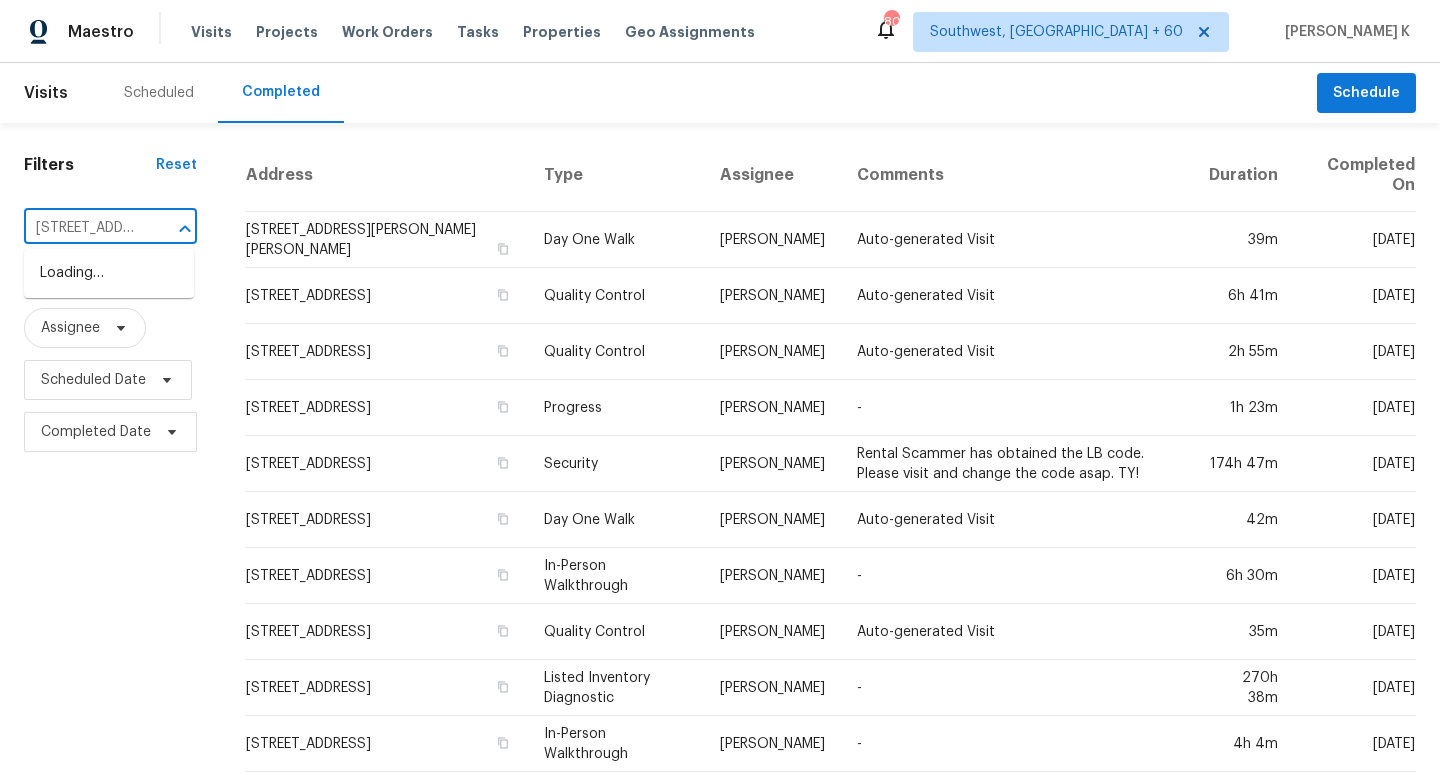 scroll, scrollTop: 0, scrollLeft: 150, axis: horizontal 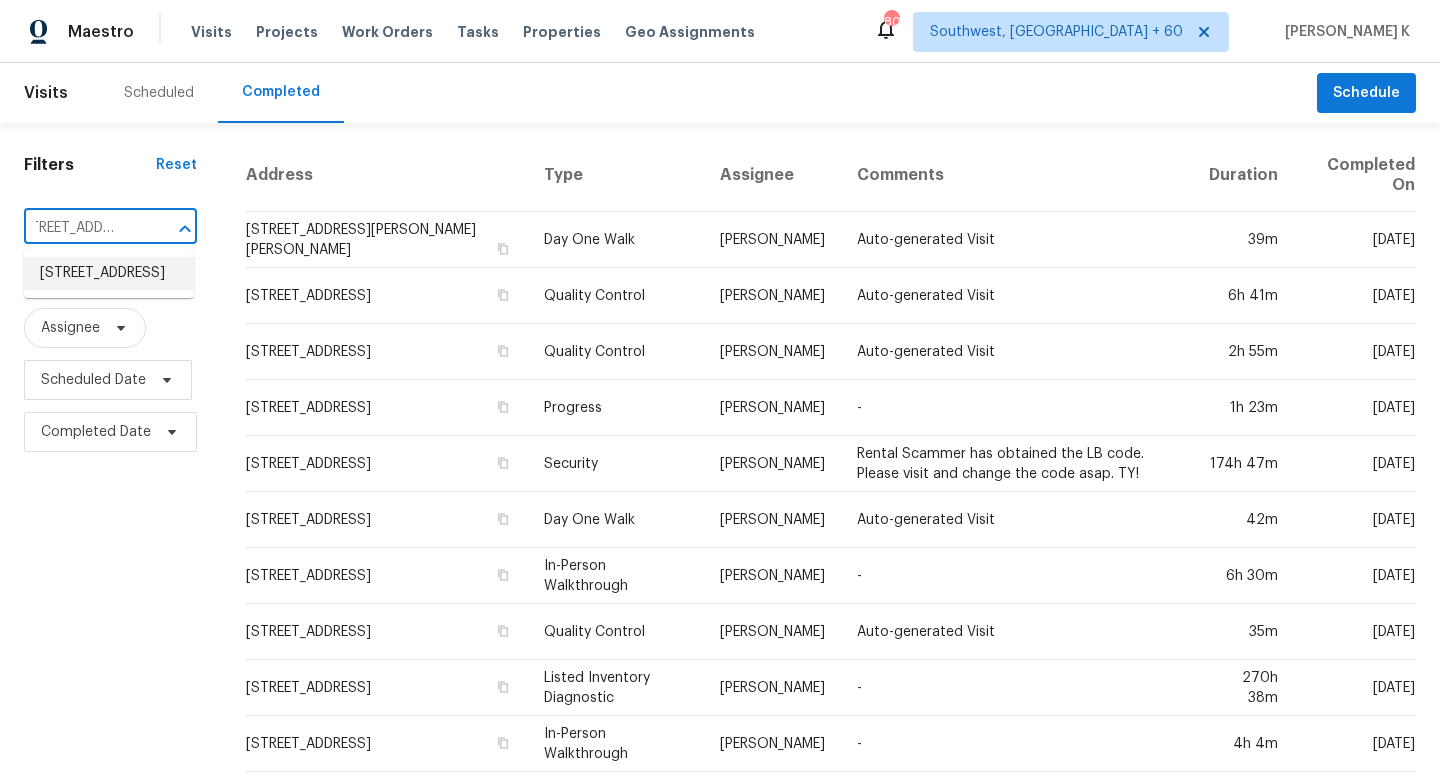 click on "4629 W 149th St, Cleveland, OH 44135" at bounding box center (109, 273) 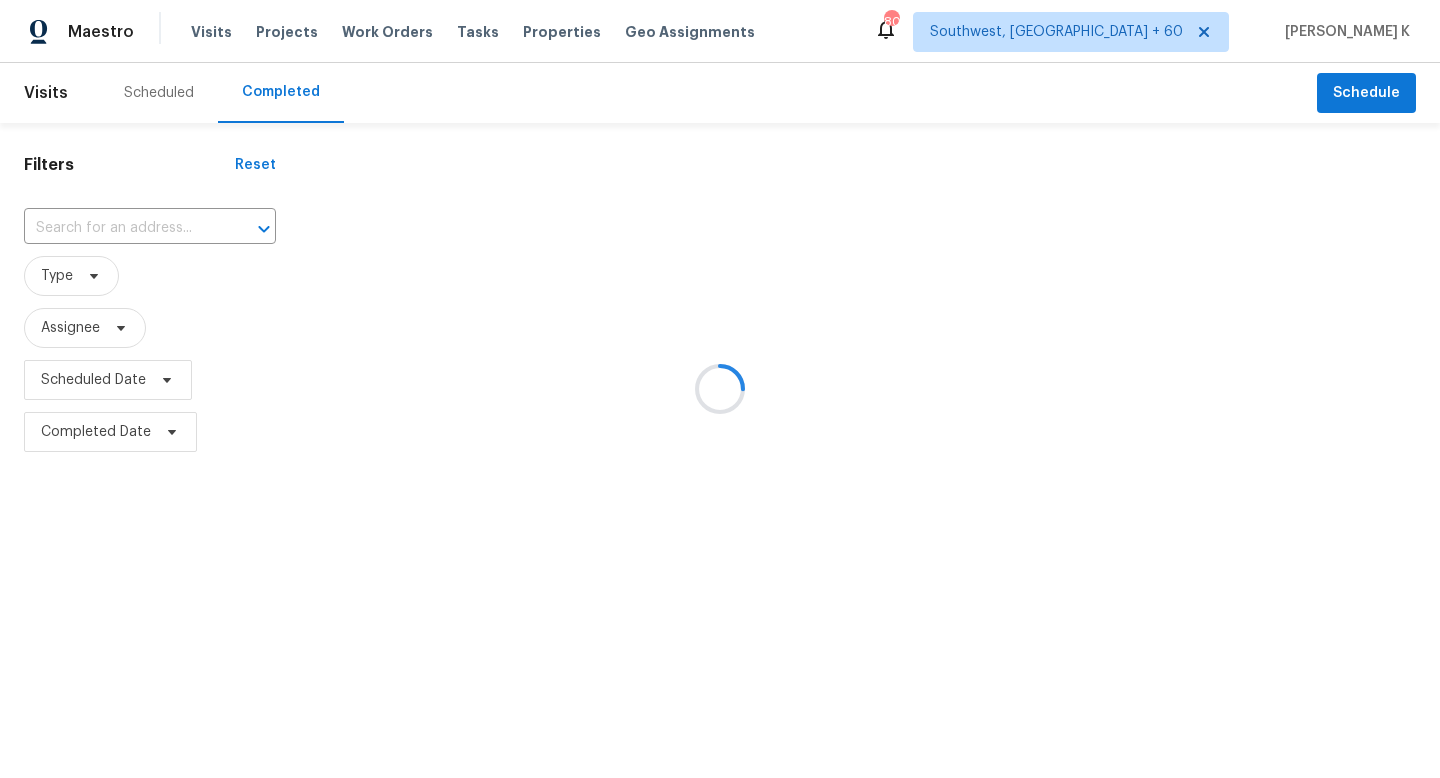 type on "4629 W 149th St, Cleveland, OH 44135" 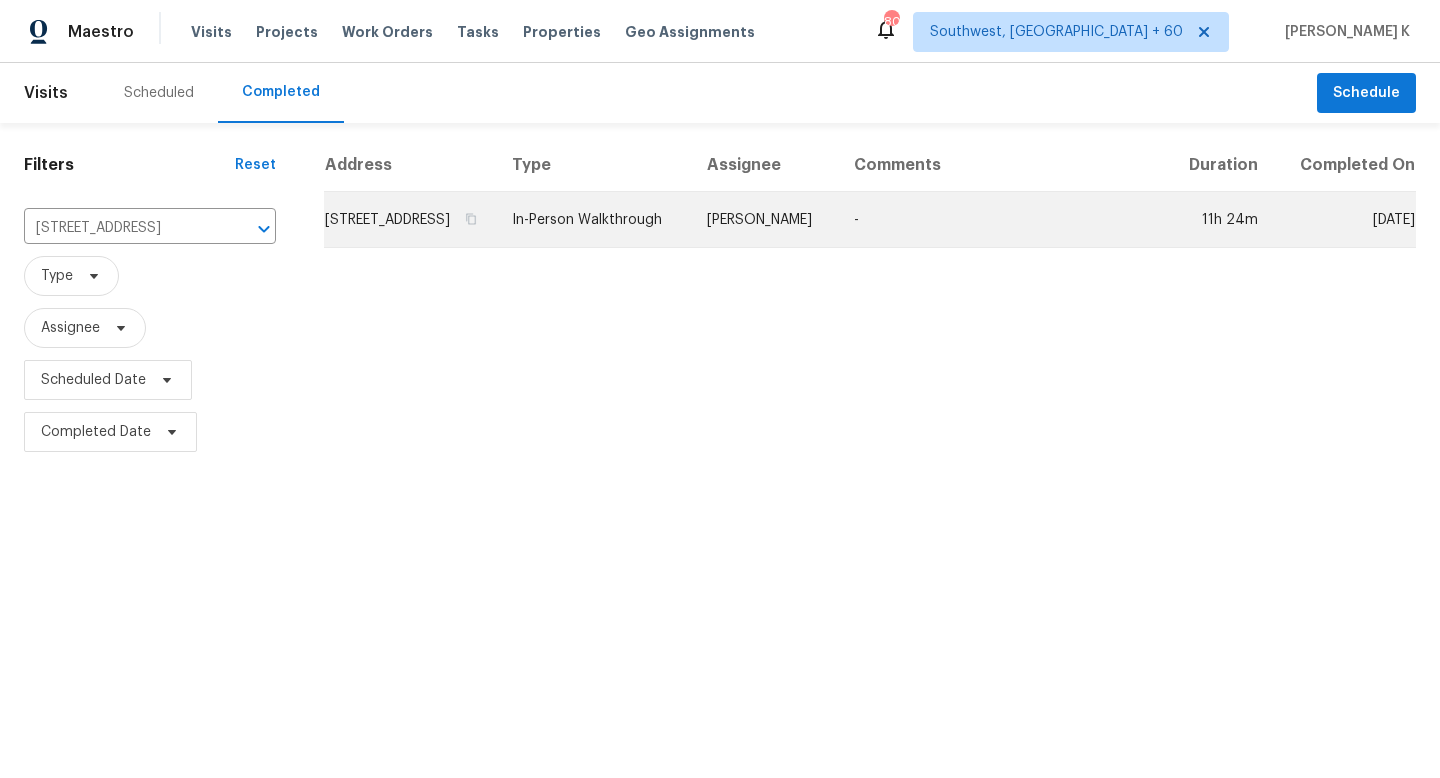 click on "4629 W 149th St, Cleveland, OH 44135" at bounding box center (410, 220) 